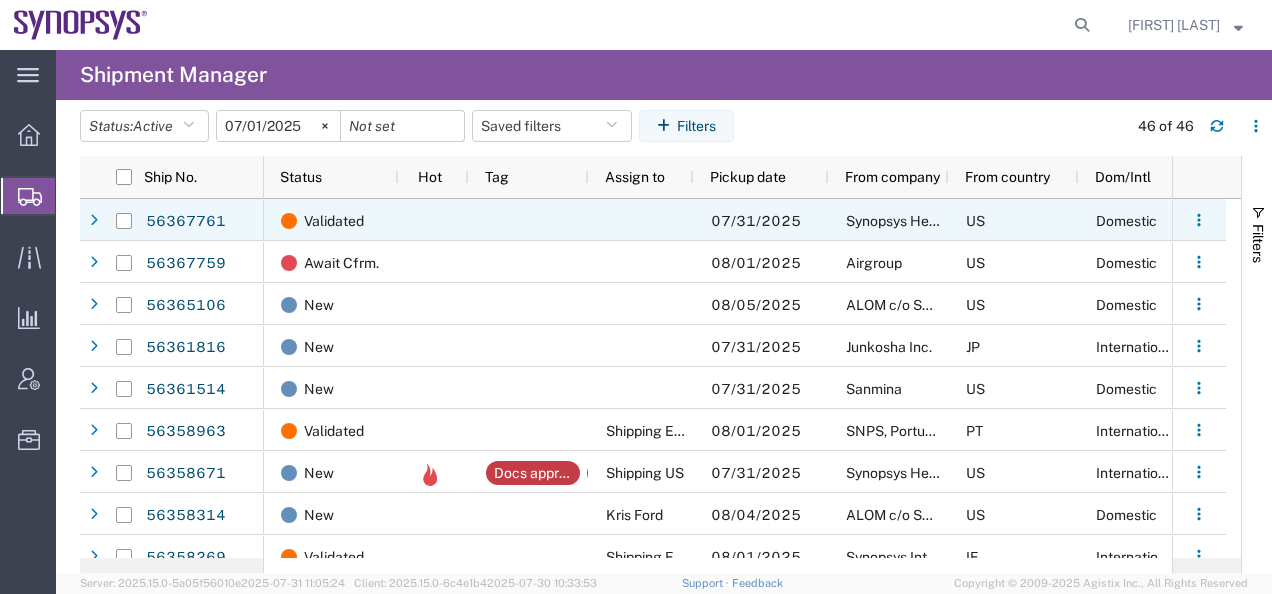 scroll, scrollTop: 0, scrollLeft: 0, axis: both 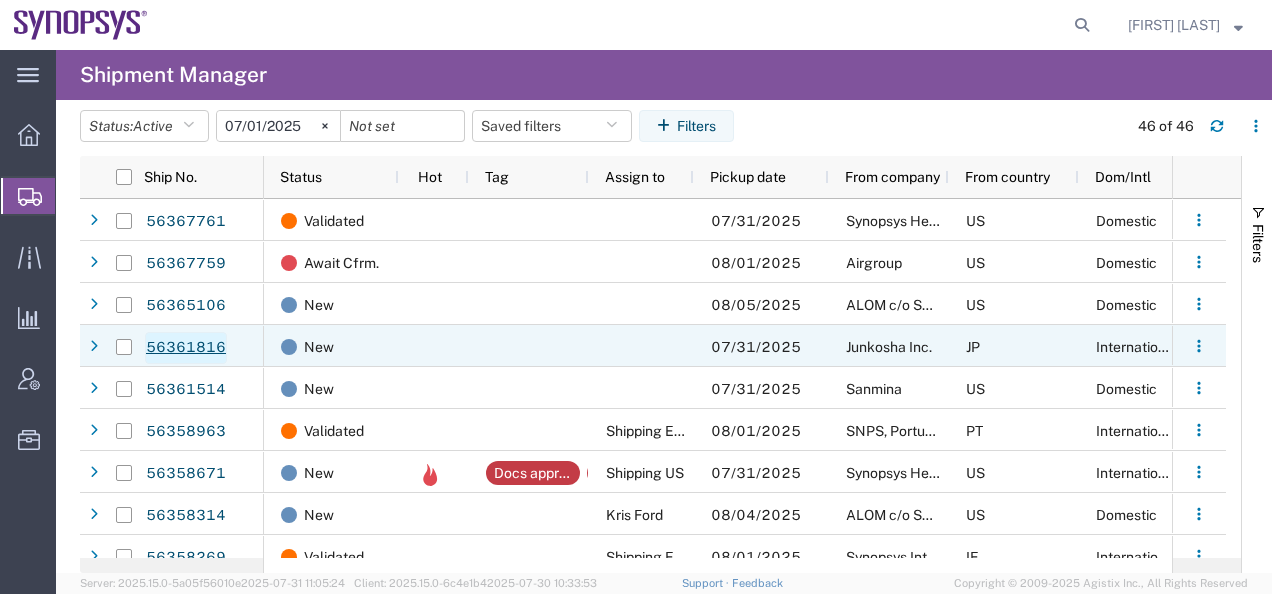 click on "56361816" 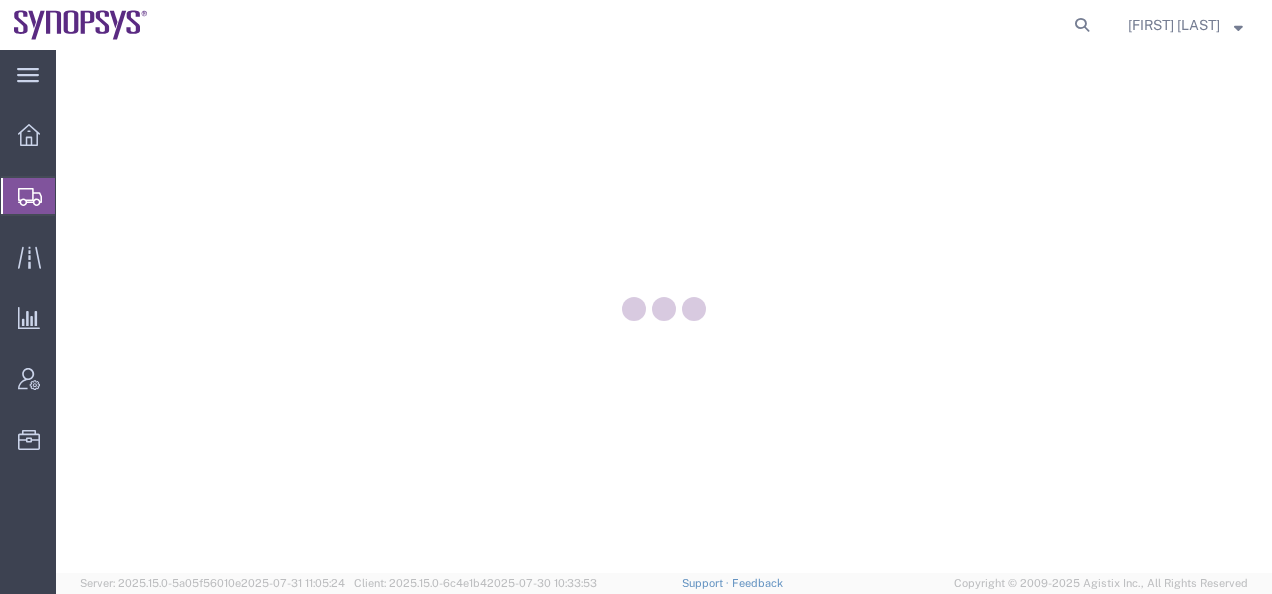 scroll, scrollTop: 0, scrollLeft: 0, axis: both 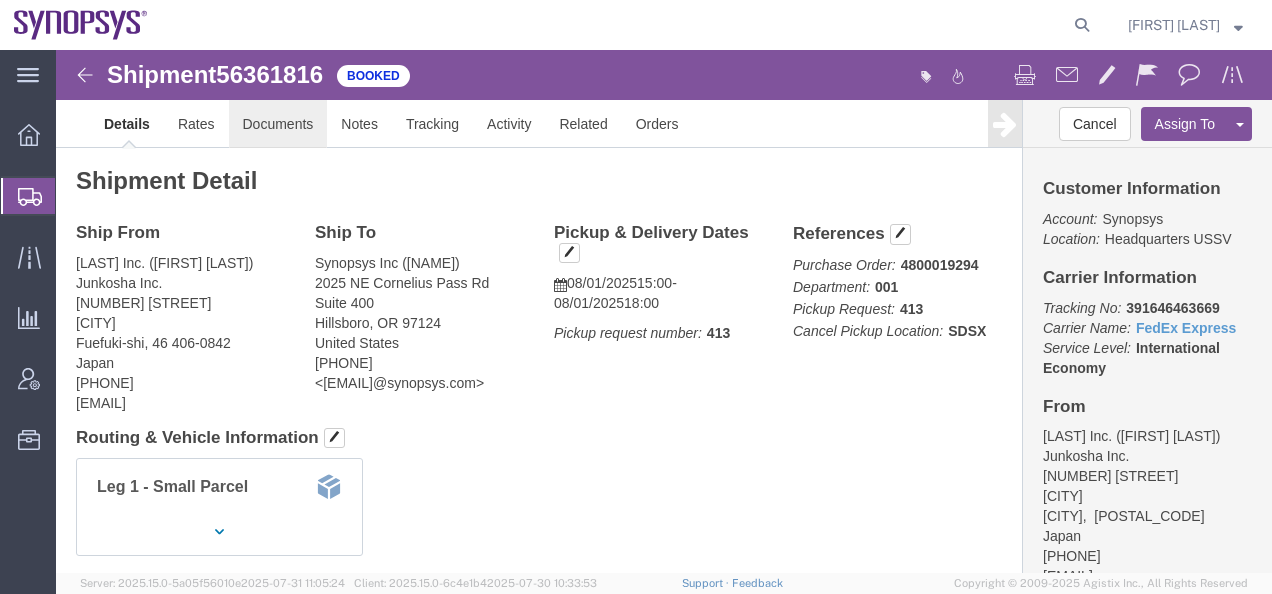 click on "Documents" 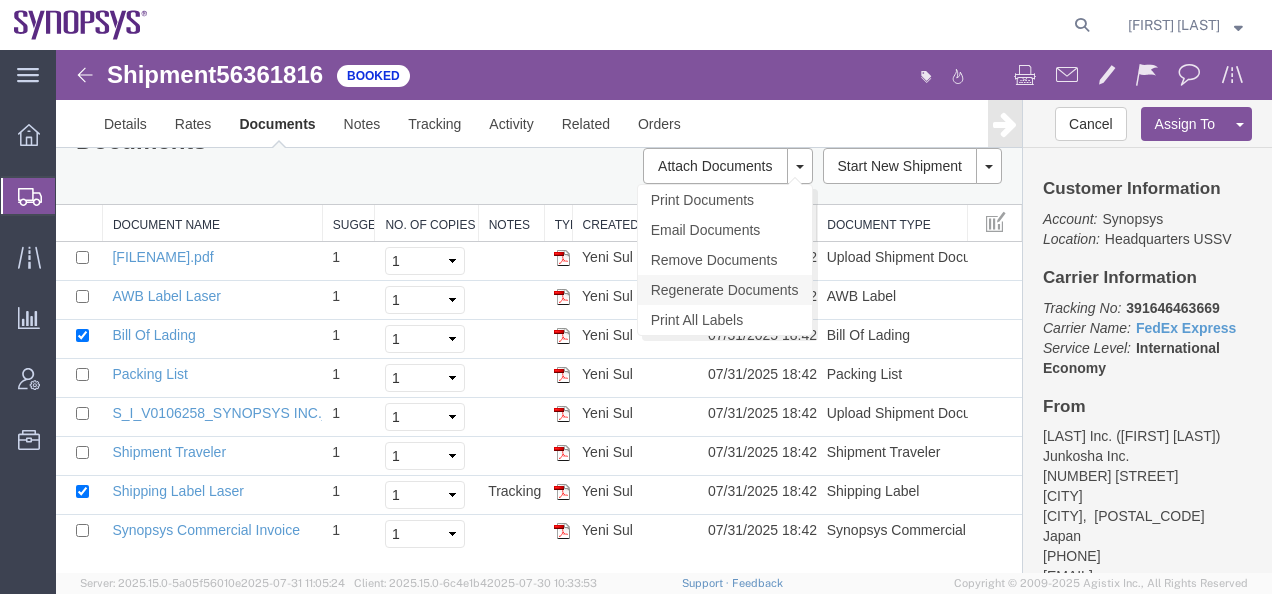 scroll, scrollTop: 41, scrollLeft: 0, axis: vertical 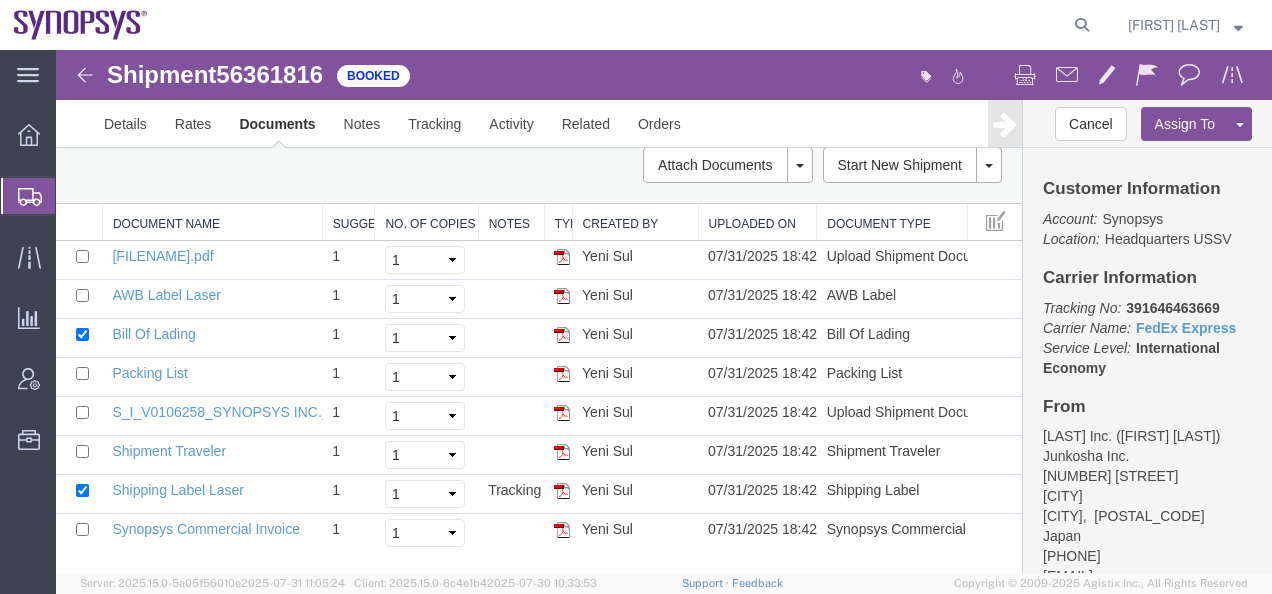 click at bounding box center (85, 75) 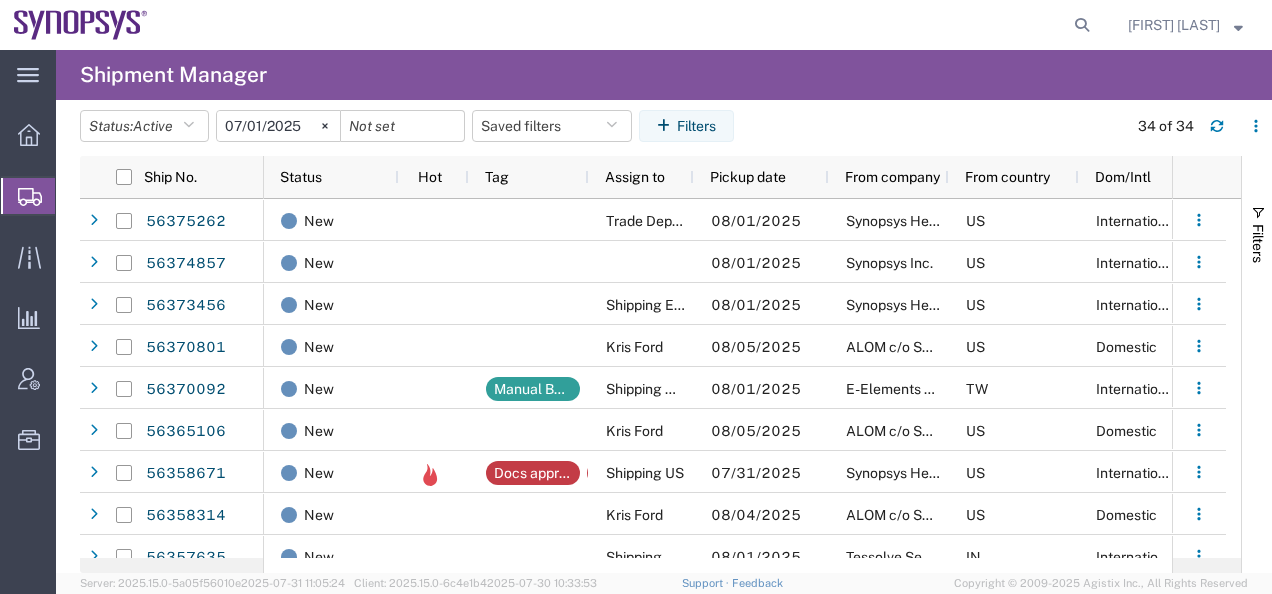 scroll, scrollTop: 100, scrollLeft: 0, axis: vertical 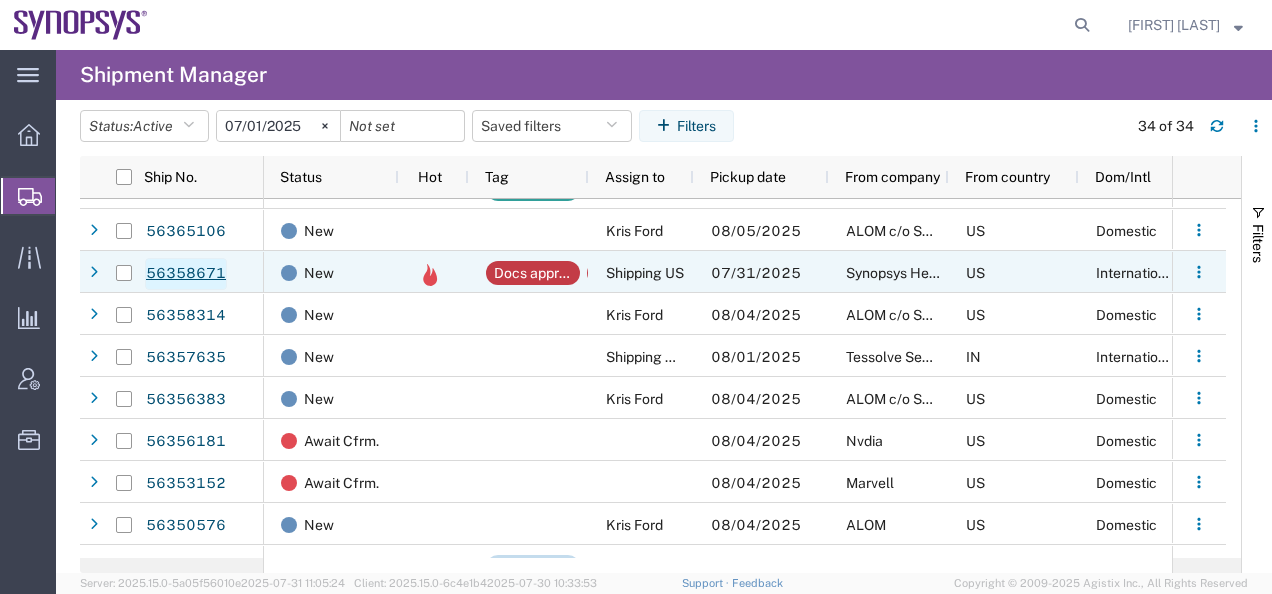 click on "56358671" 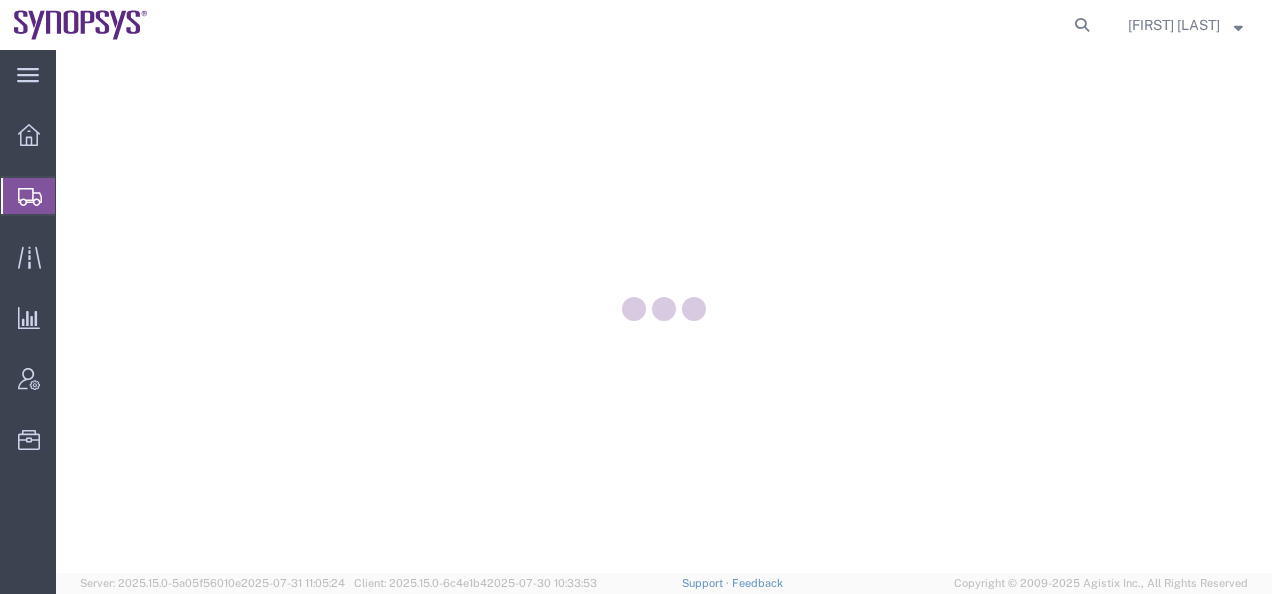 scroll, scrollTop: 0, scrollLeft: 0, axis: both 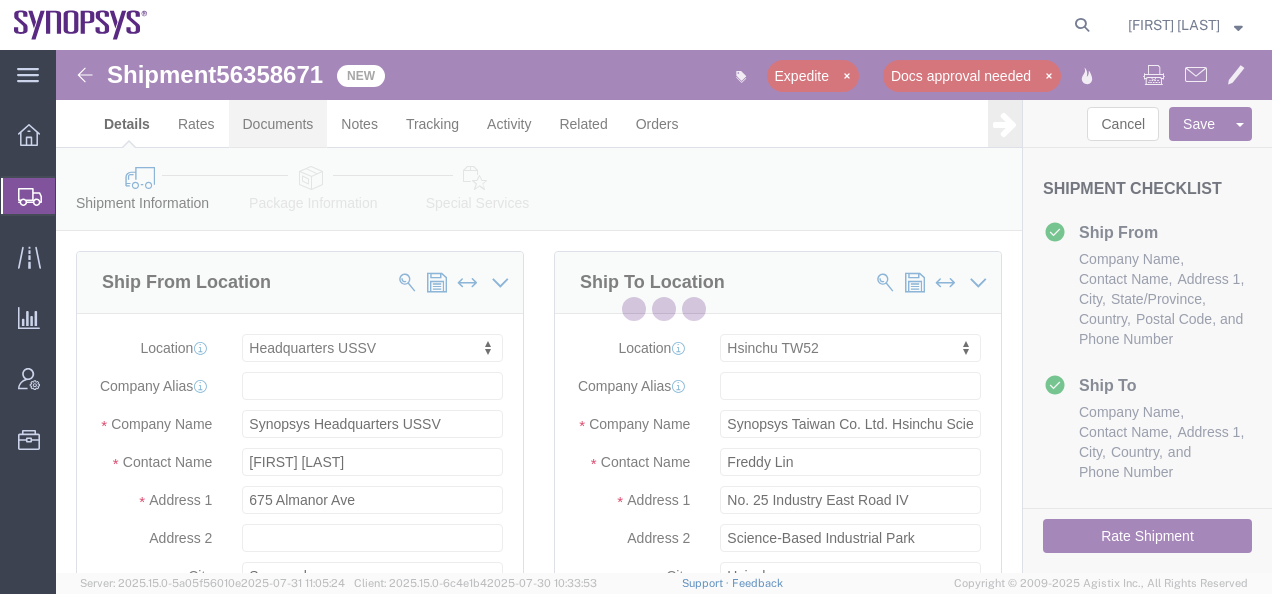 select on "63204" 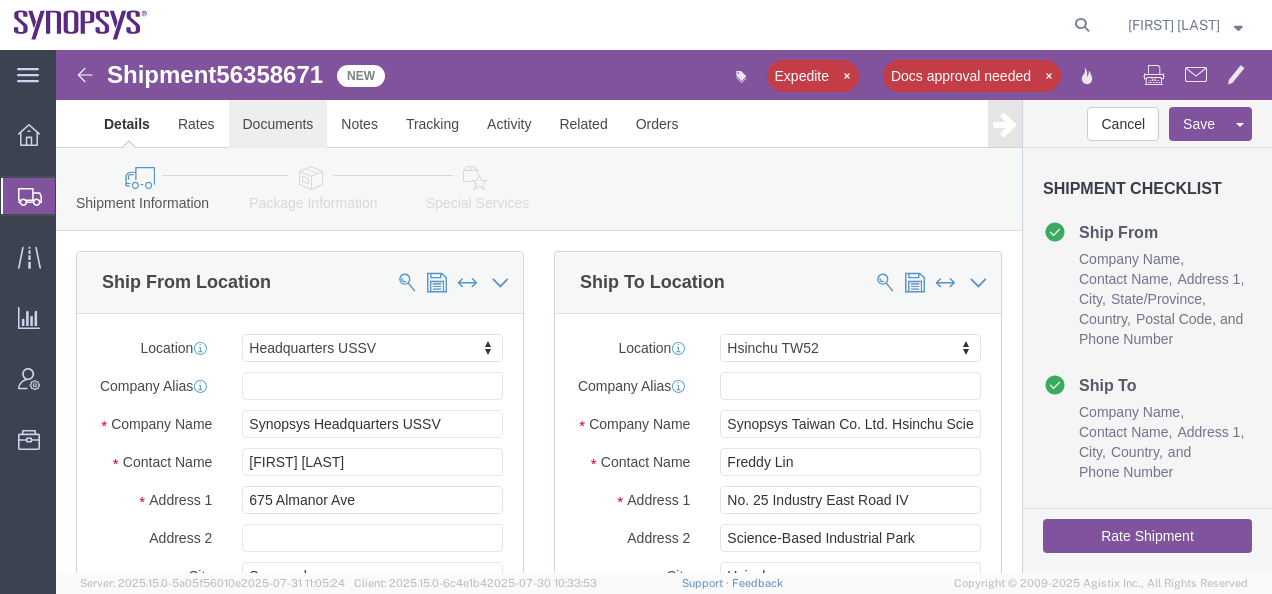 click on "Documents" 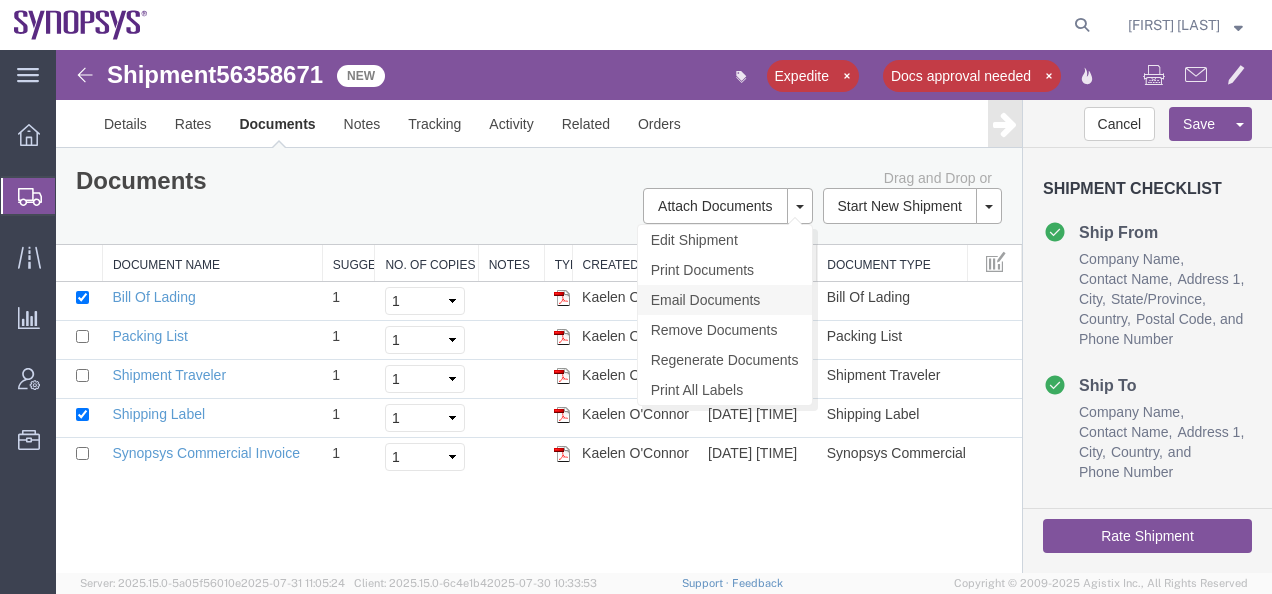 click on "Email Documents" at bounding box center [725, 300] 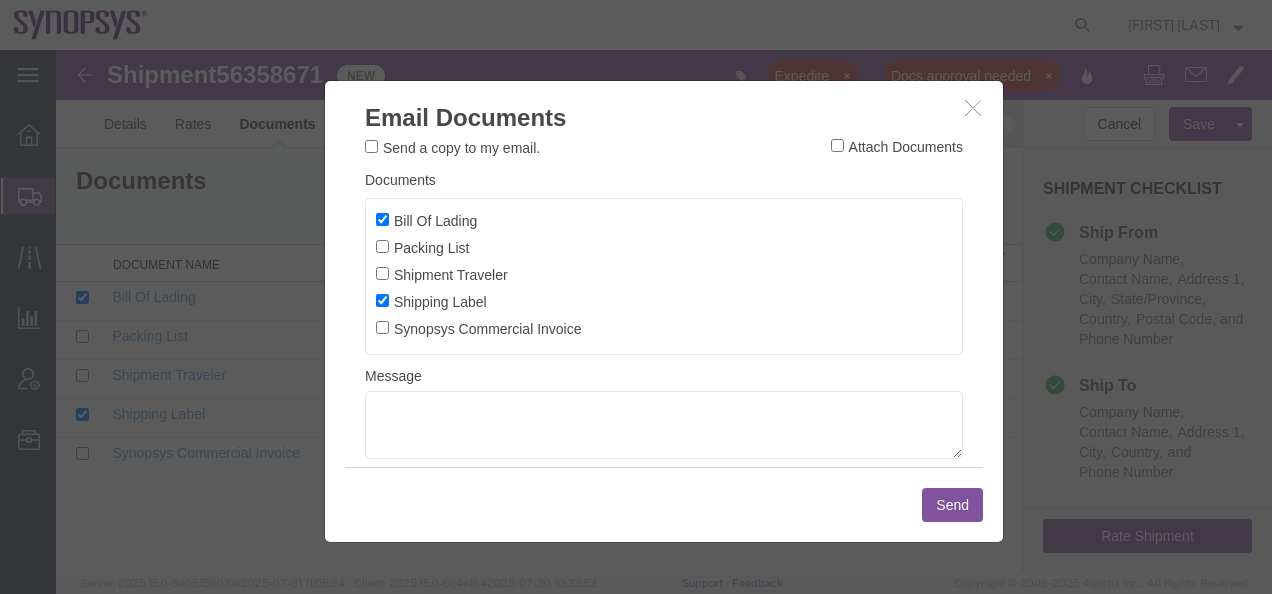 scroll, scrollTop: 142, scrollLeft: 0, axis: vertical 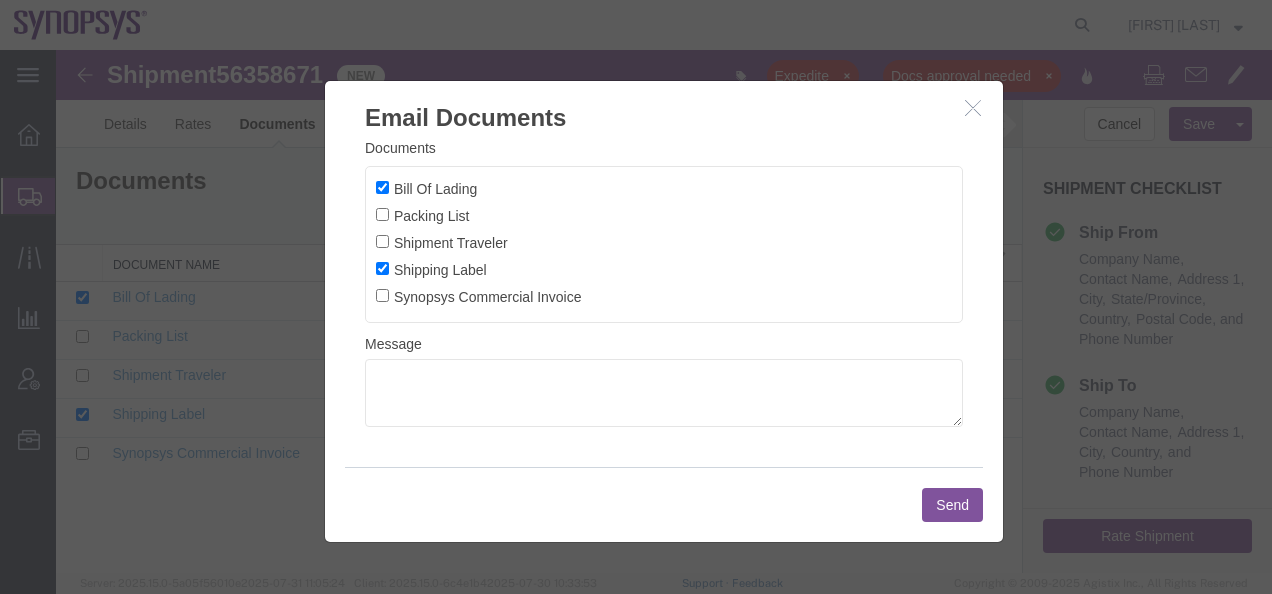 click at bounding box center [973, 107] 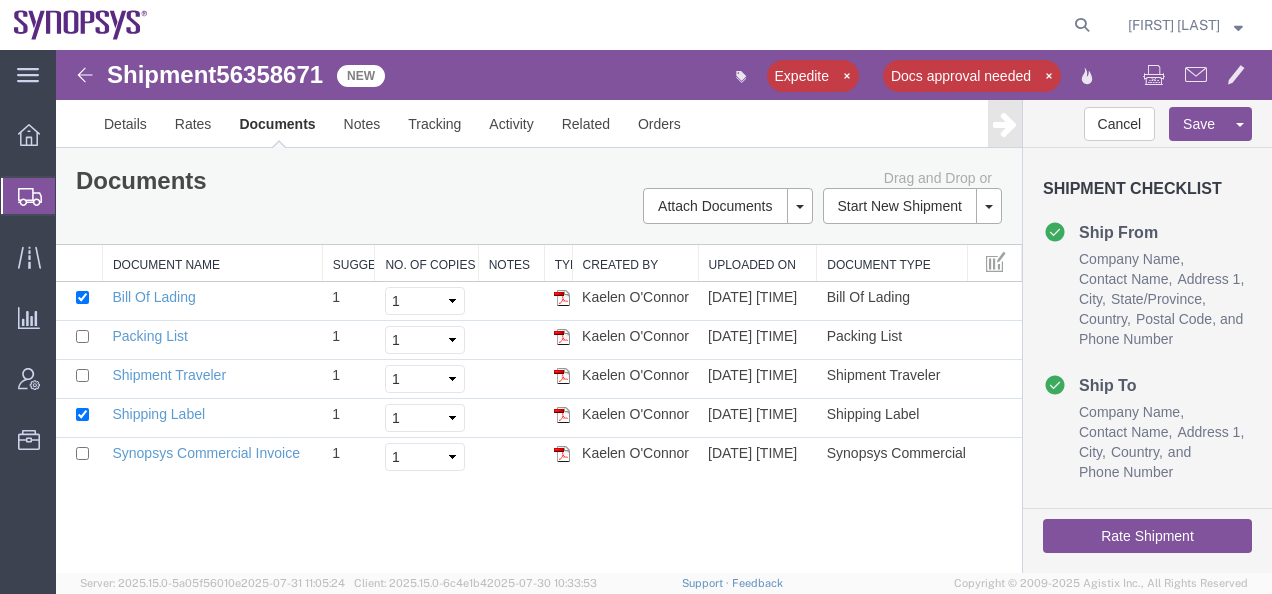 click at bounding box center [85, 75] 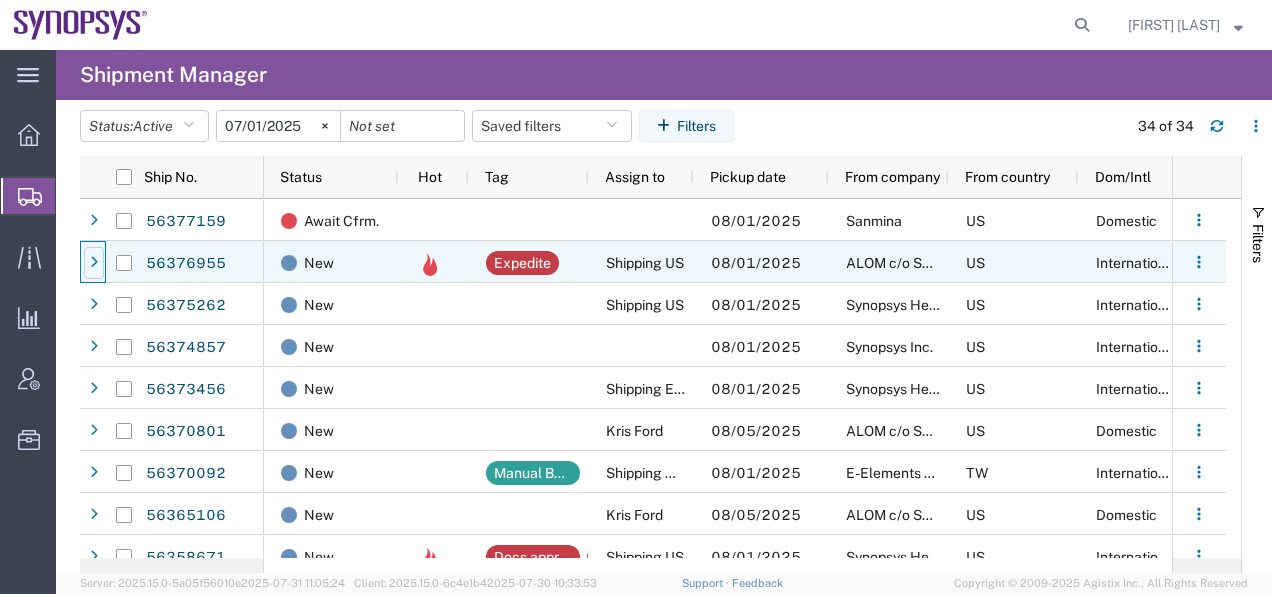 click 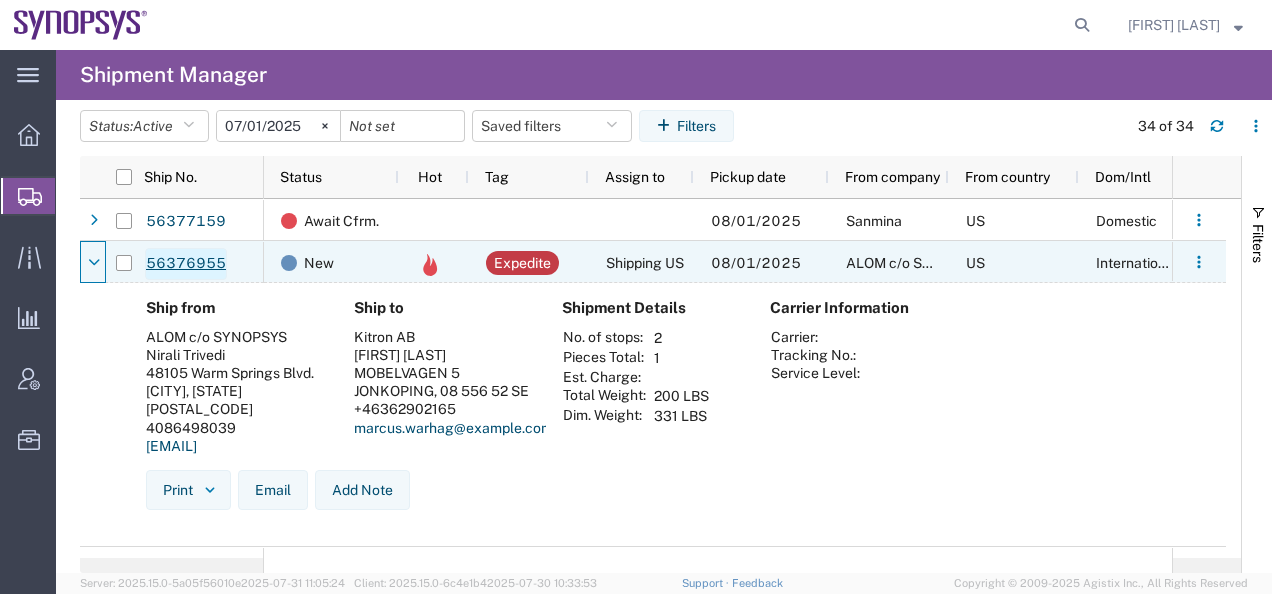 click on "56376955" 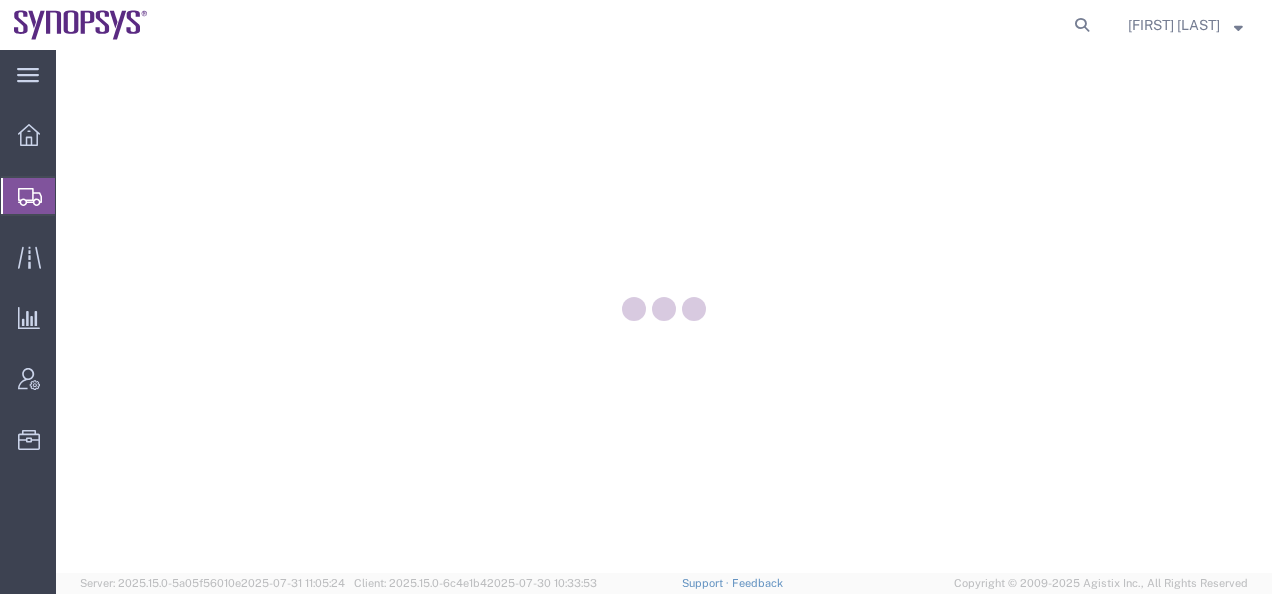scroll, scrollTop: 0, scrollLeft: 0, axis: both 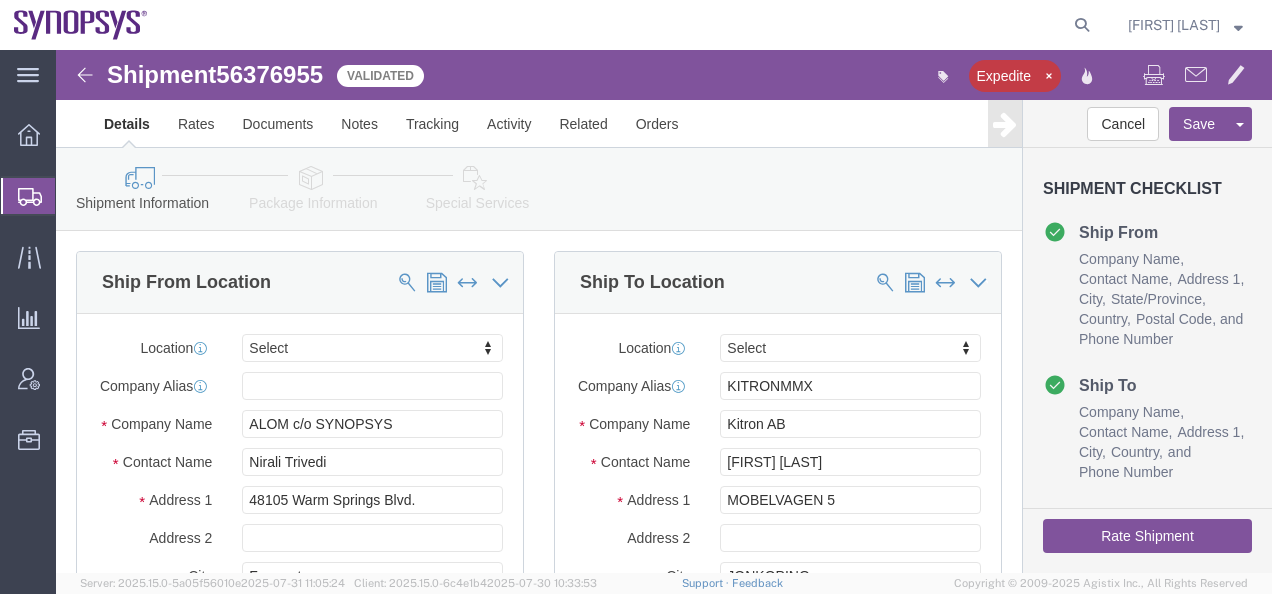 select 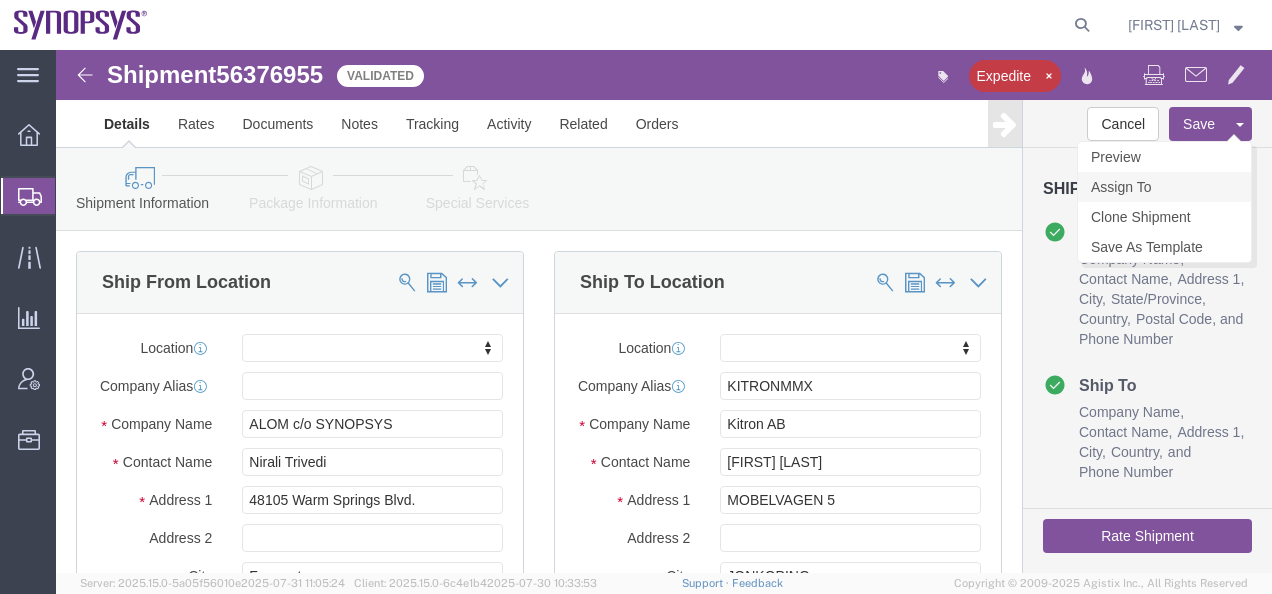 click on "Assign To" 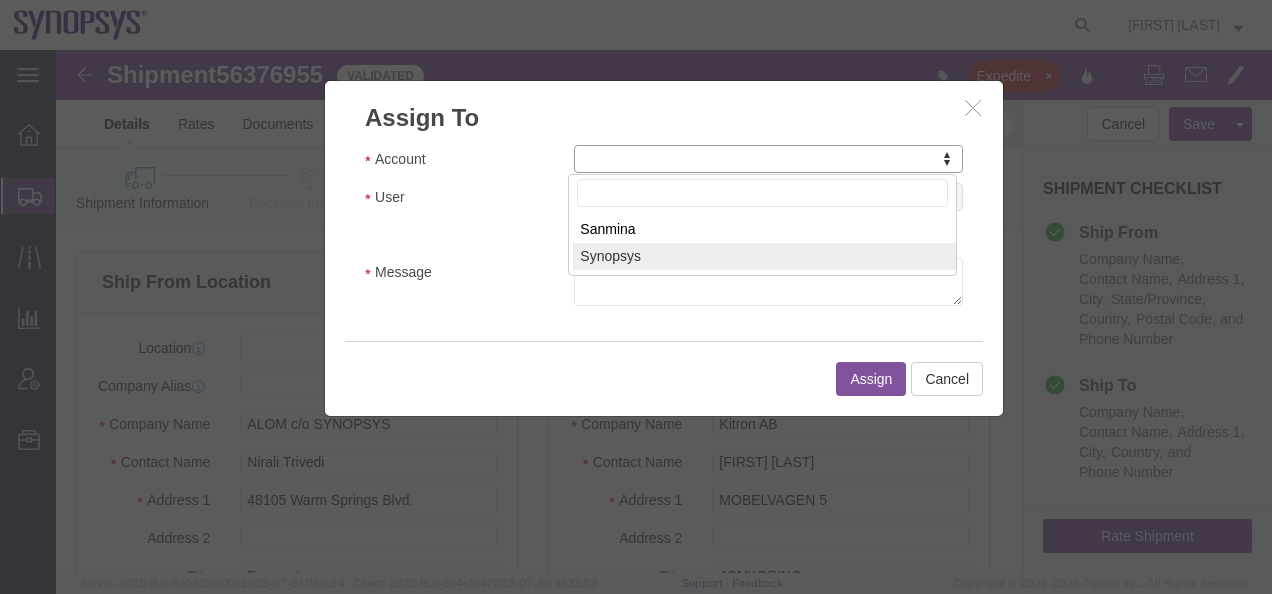 select on "117156" 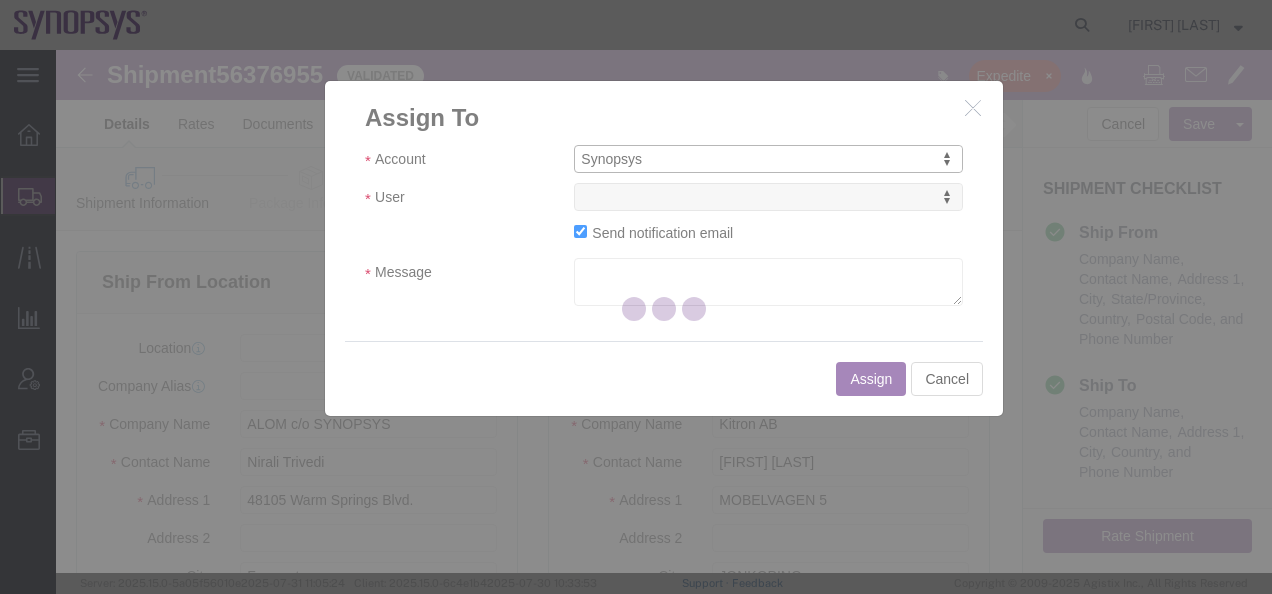 select 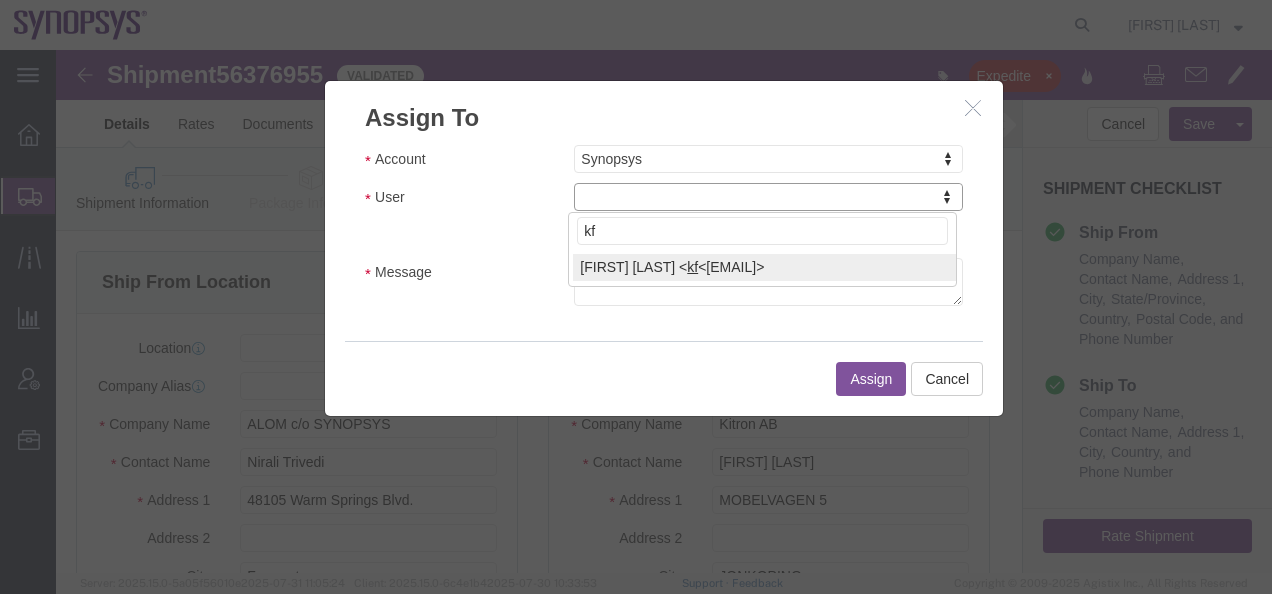 type on "kf" 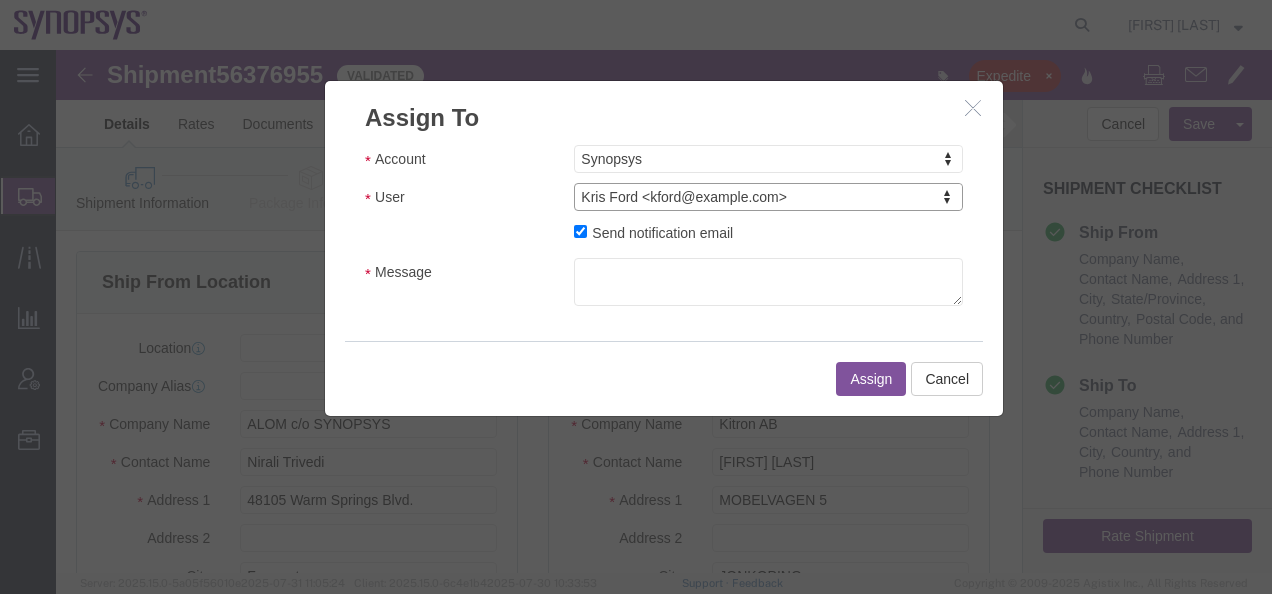 click on "Send notification email" 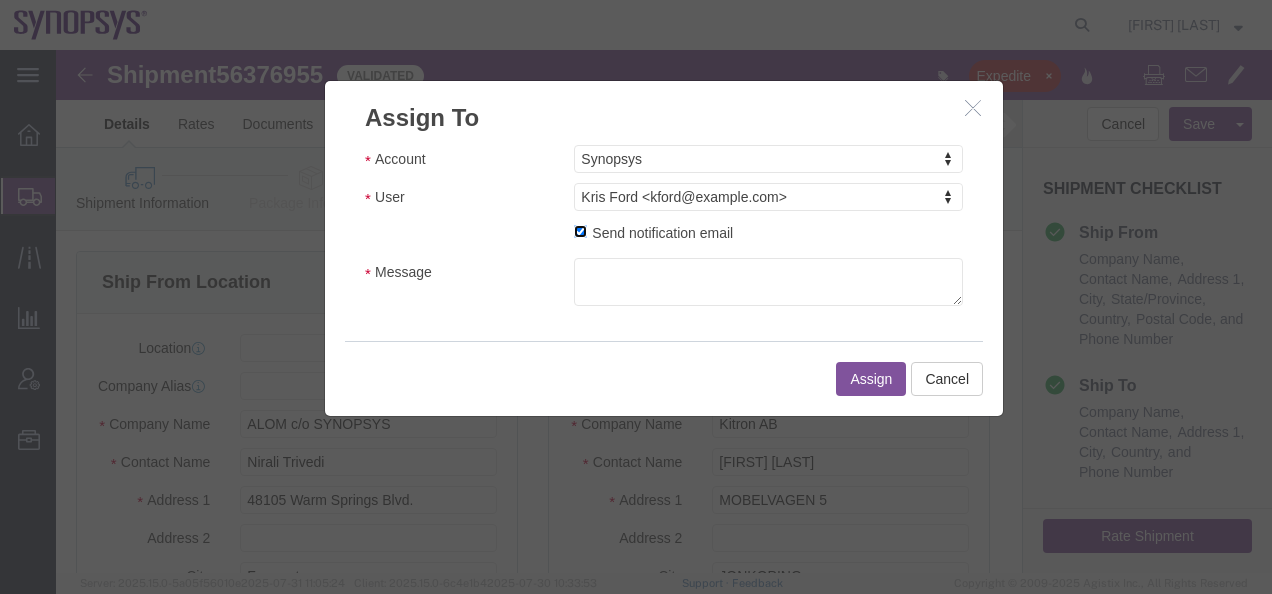click on "Send notification email" 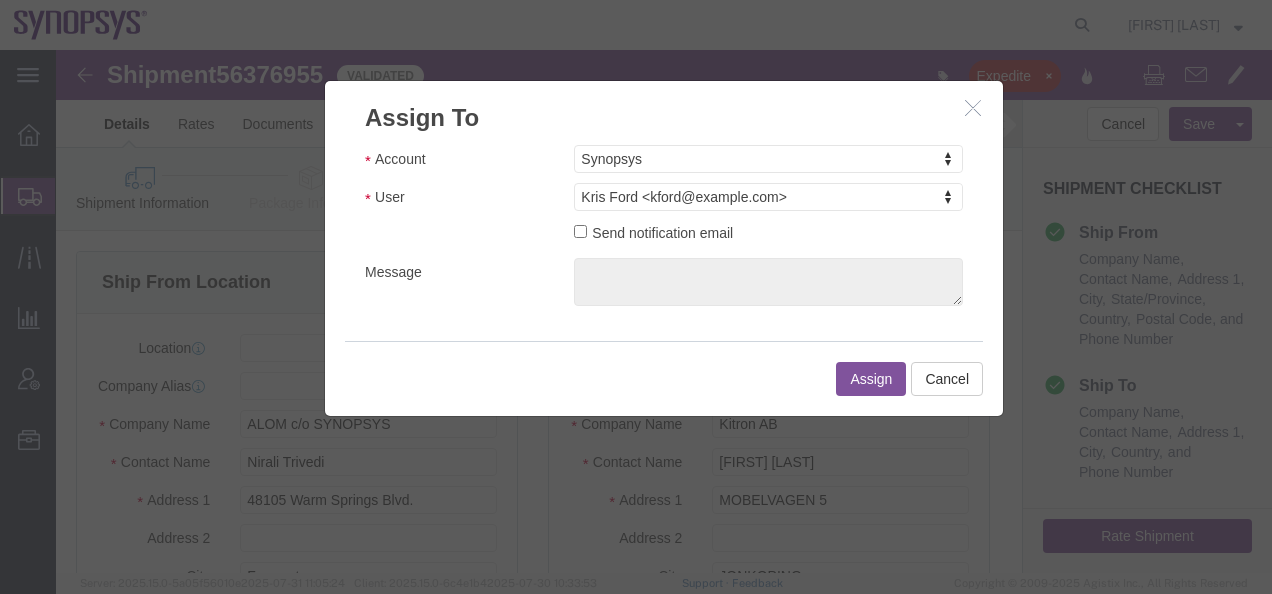 click on "Assign" 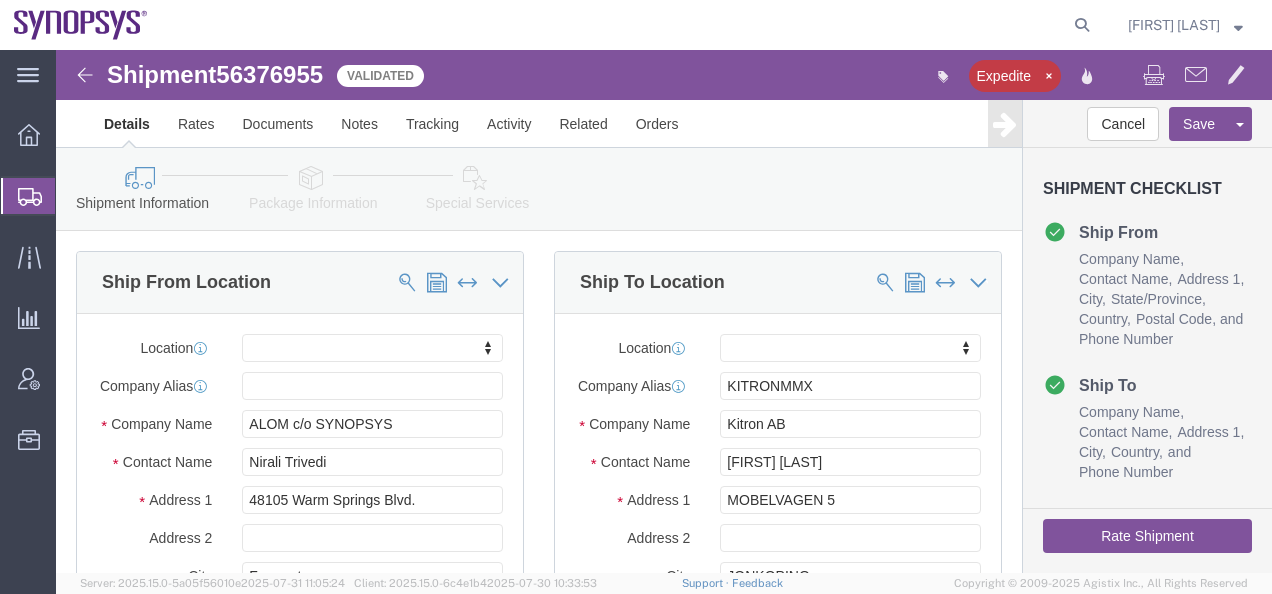 click 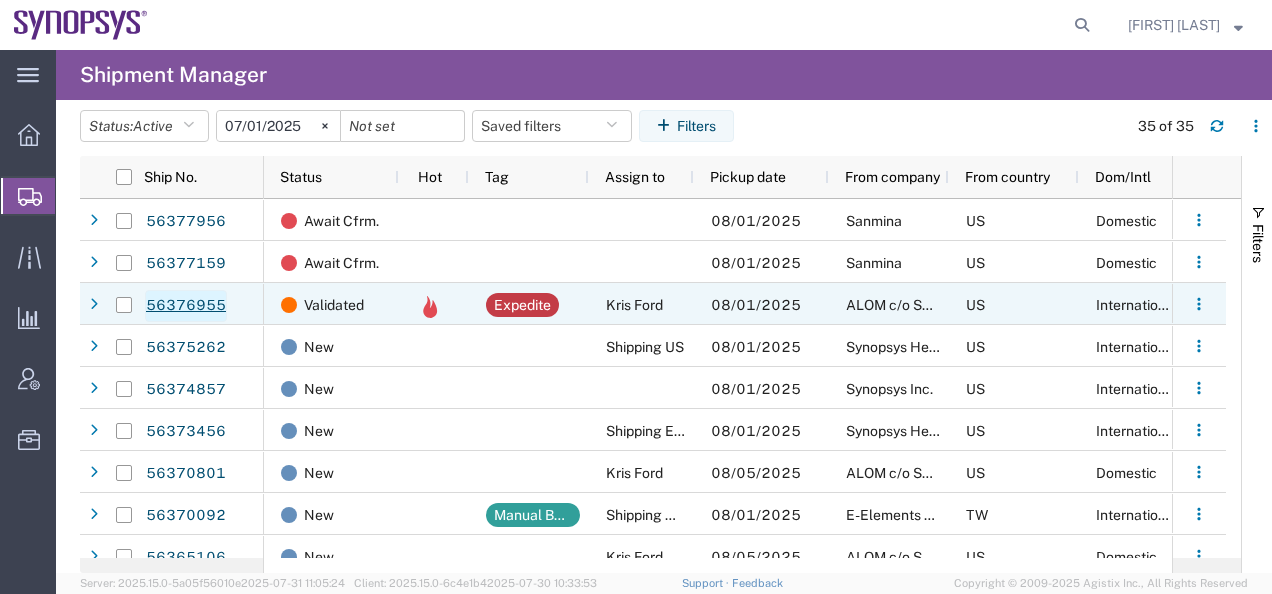 click on "56376955" 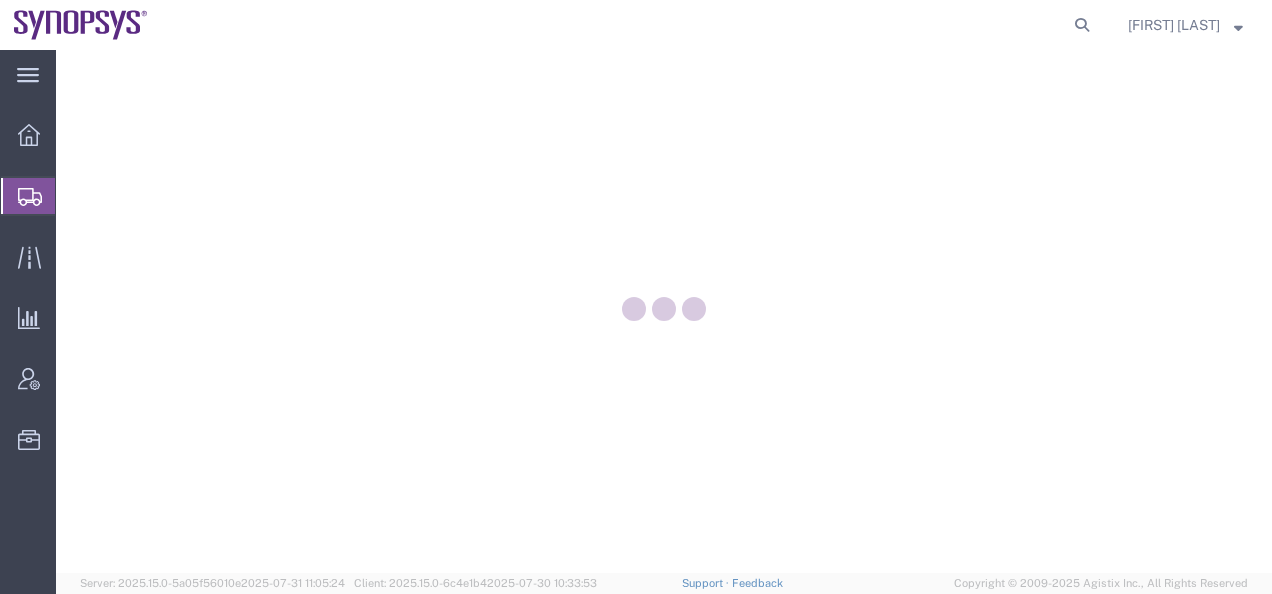 scroll, scrollTop: 0, scrollLeft: 0, axis: both 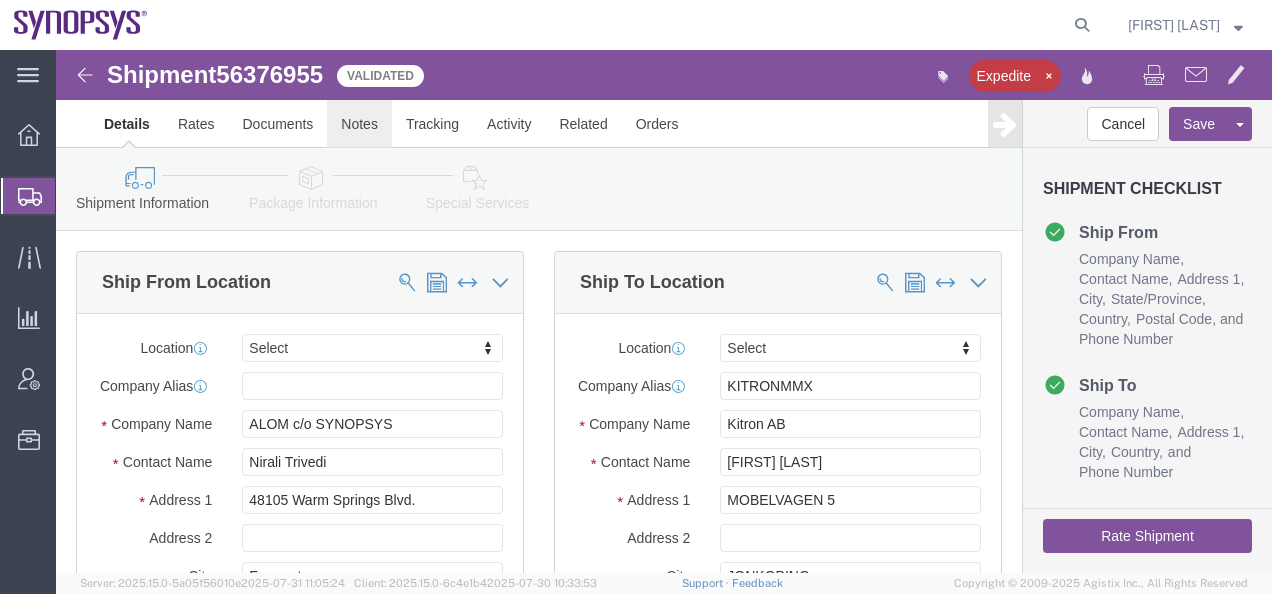 select 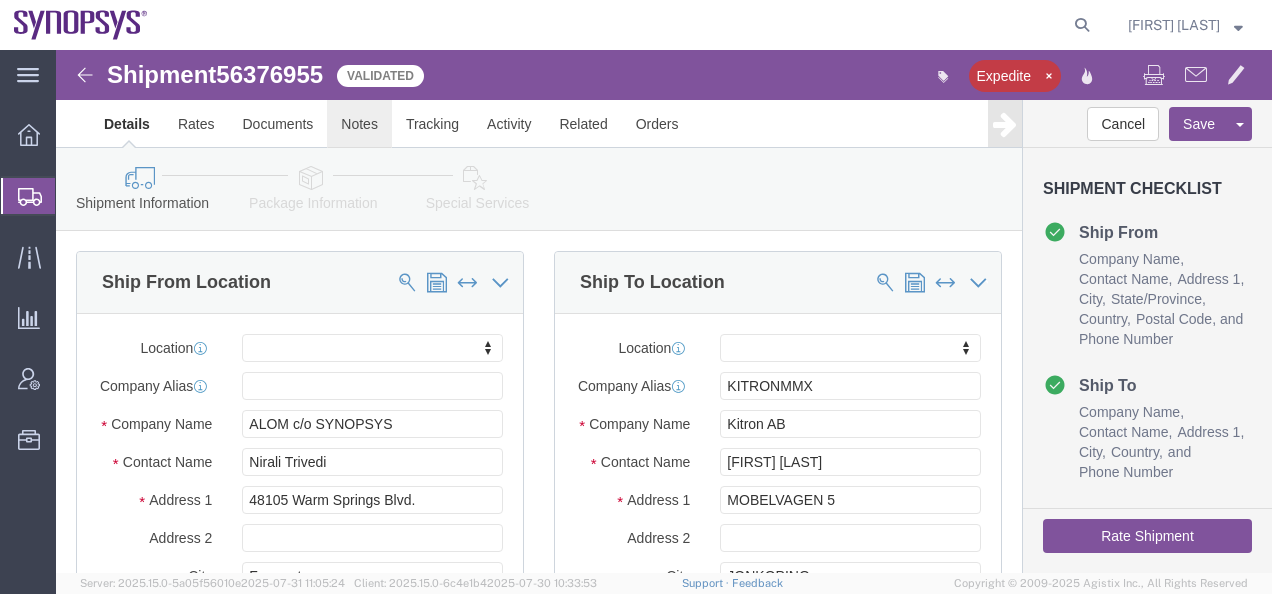 click on "Notes" 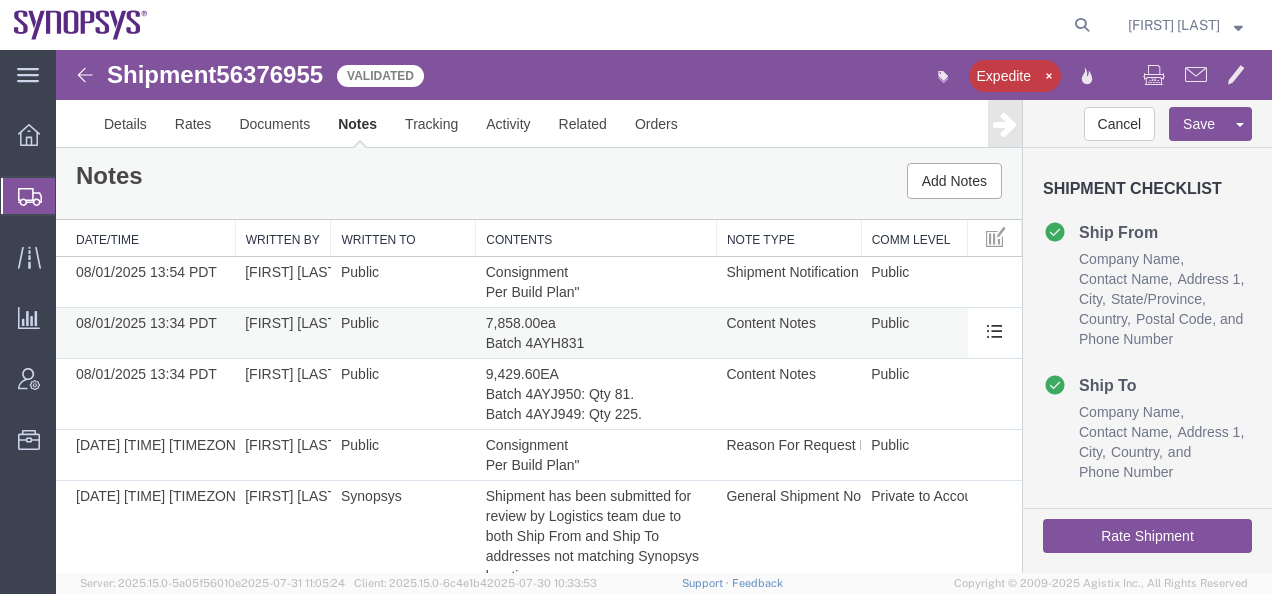 scroll, scrollTop: 0, scrollLeft: 0, axis: both 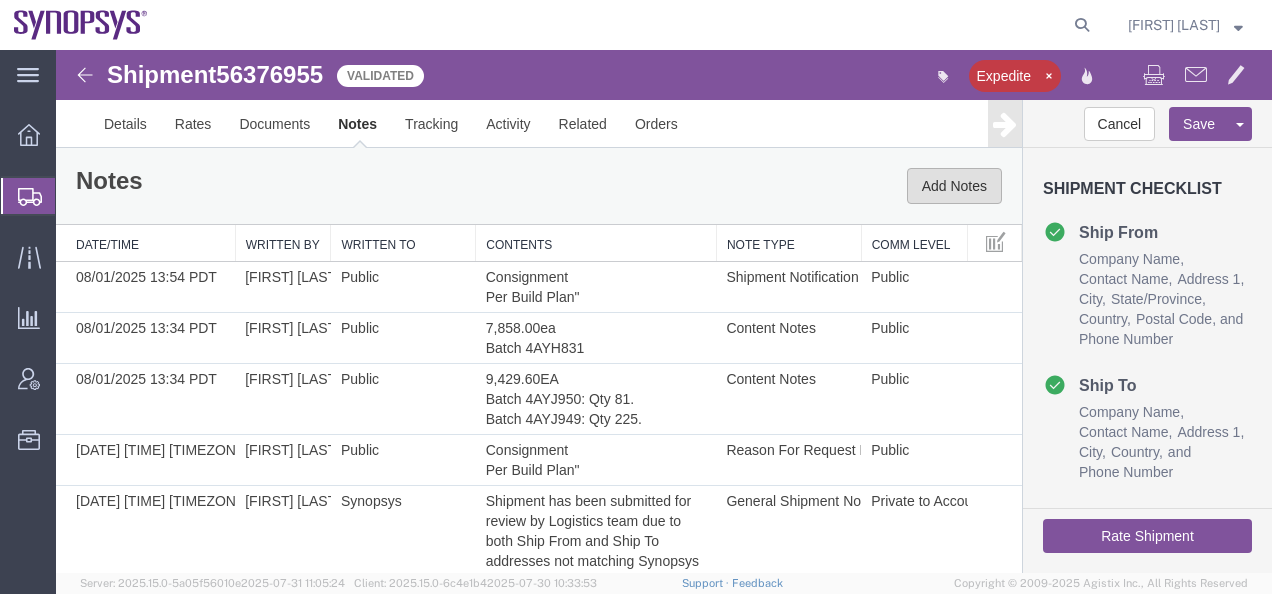 click on "Add Notes" at bounding box center [954, 186] 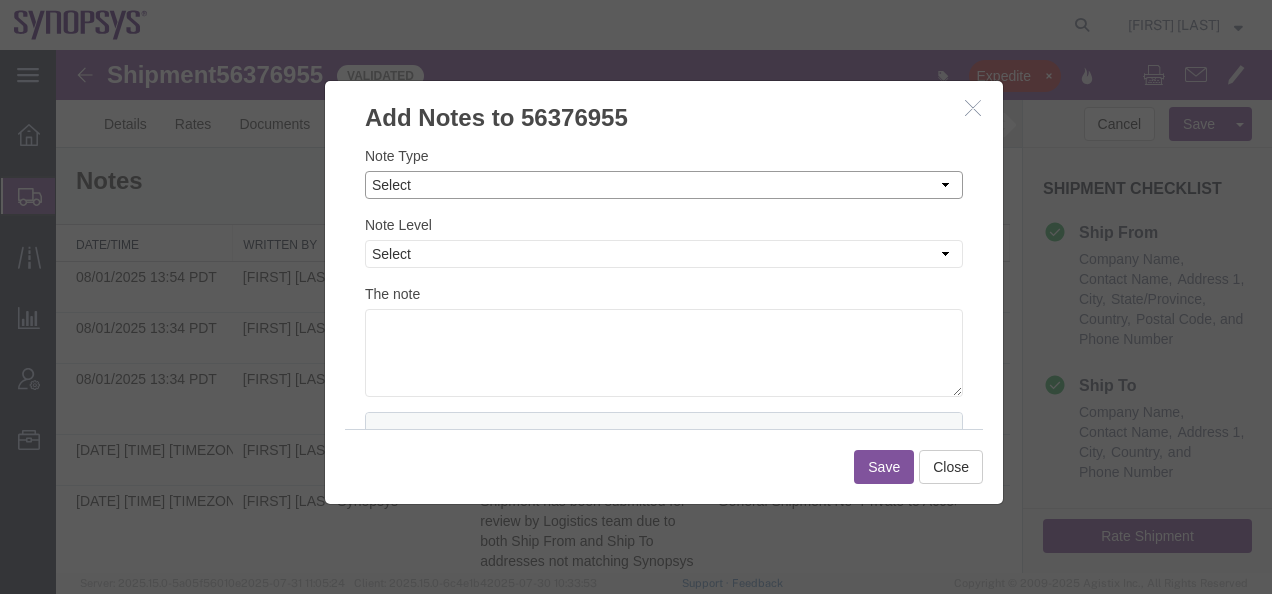 click on "Select Approval Bid Notes Carrier Change Notes Claim Notes Content Hazmat Notes Content Notes Declaration Statement Decline Shipment Notes Delivery Location Notes Delivery Notes Director Info Notes Error Code notes Fixed Lane Notes General Shipment Notes Hot Reason Invoice Notes Late Reason Notes On Behalf Of Notes Pick-up Location Notes Pickup Notes Preferred Carrier Notes Reason For Request Notes Service Status Notes Shipment Notification notes Special Handling Notes Transportation Notes" at bounding box center [664, 185] 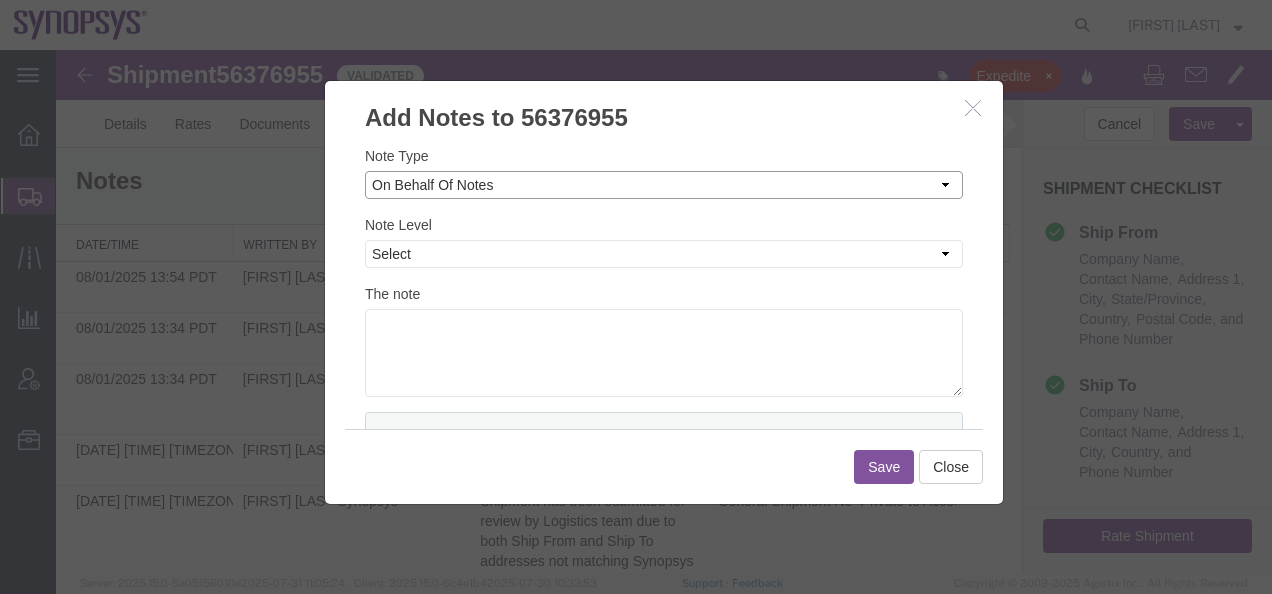 click on "Select Approval Bid Notes Carrier Change Notes Claim Notes Content Hazmat Notes Content Notes Declaration Statement Decline Shipment Notes Delivery Location Notes Delivery Notes Director Info Notes Error Code notes Fixed Lane Notes General Shipment Notes Hot Reason Invoice Notes Late Reason Notes On Behalf Of Notes Pick-up Location Notes Pickup Notes Preferred Carrier Notes Reason For Request Notes Service Status Notes Shipment Notification notes Special Handling Notes Transportation Notes" at bounding box center [664, 185] 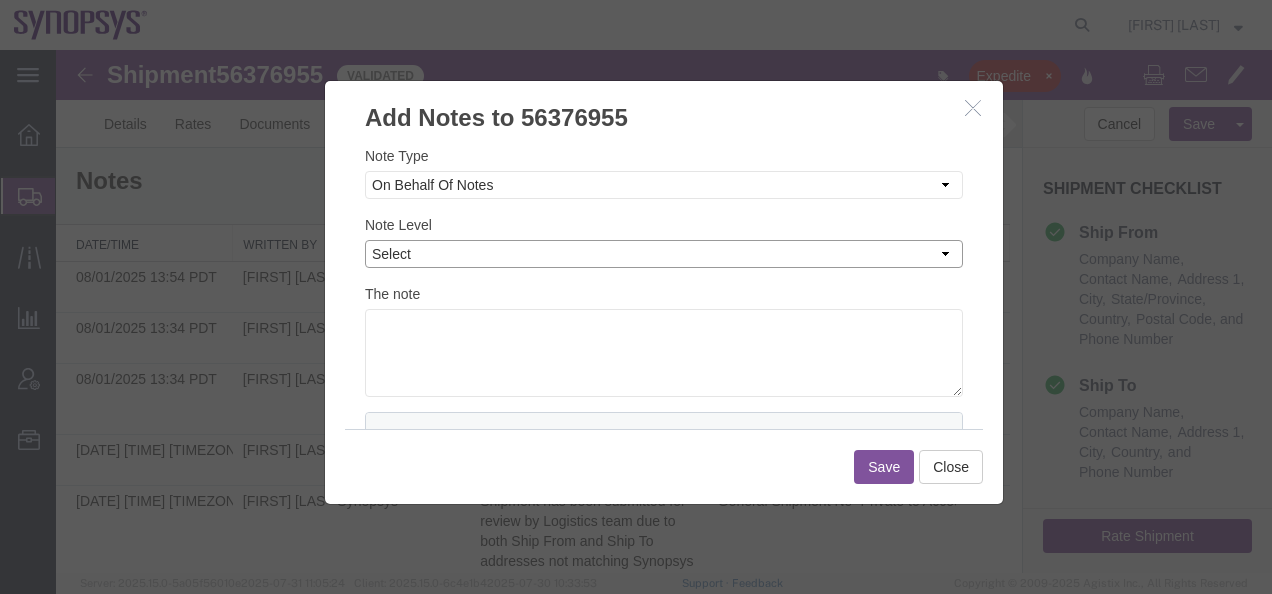 click on "Select Private to Account Private to Vendor Public" at bounding box center (664, 254) 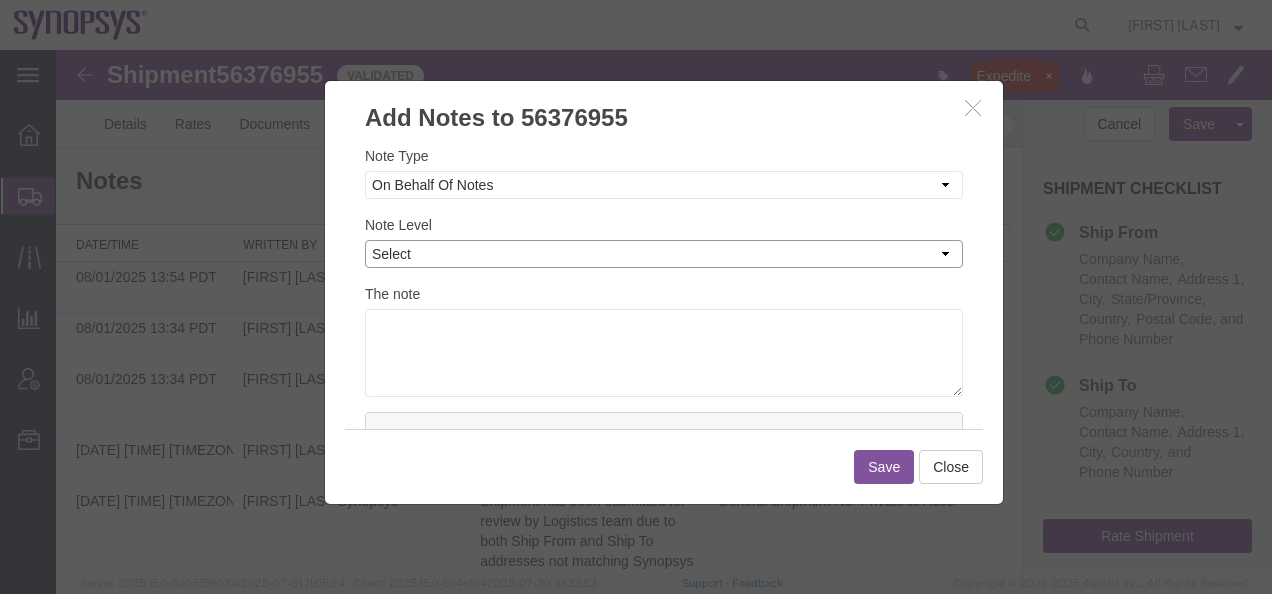select on "PUBLIC" 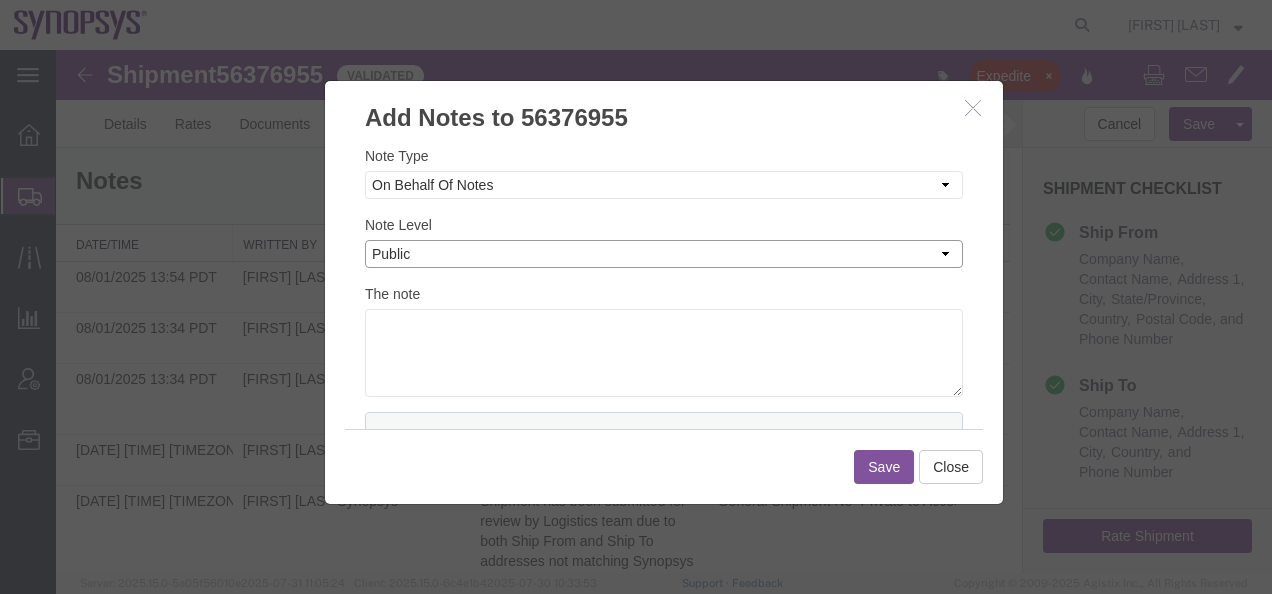 click on "Select Private to Account Private to Vendor Public" at bounding box center (664, 254) 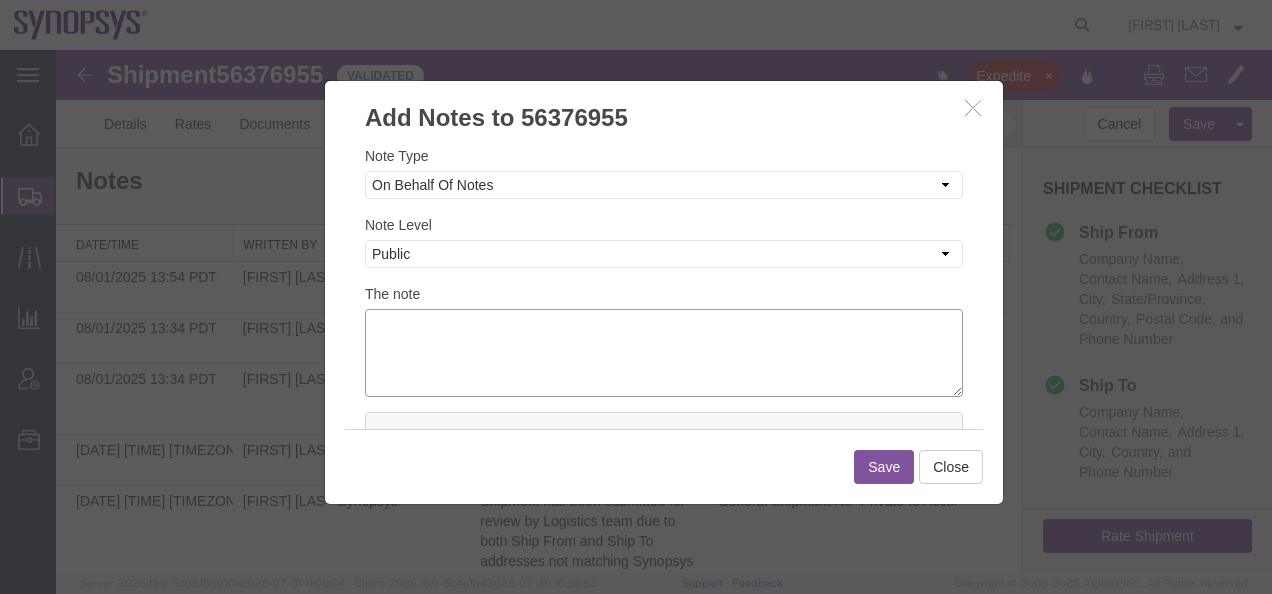 click at bounding box center [664, 353] 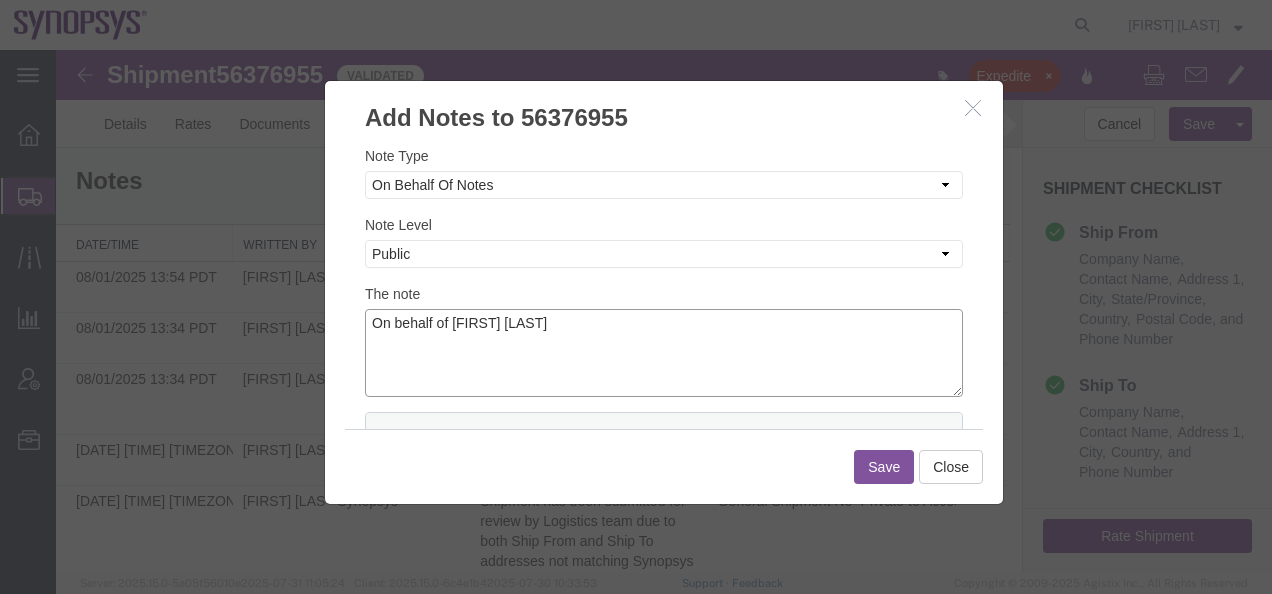 type on "On behalf of [FIRST] [LAST]" 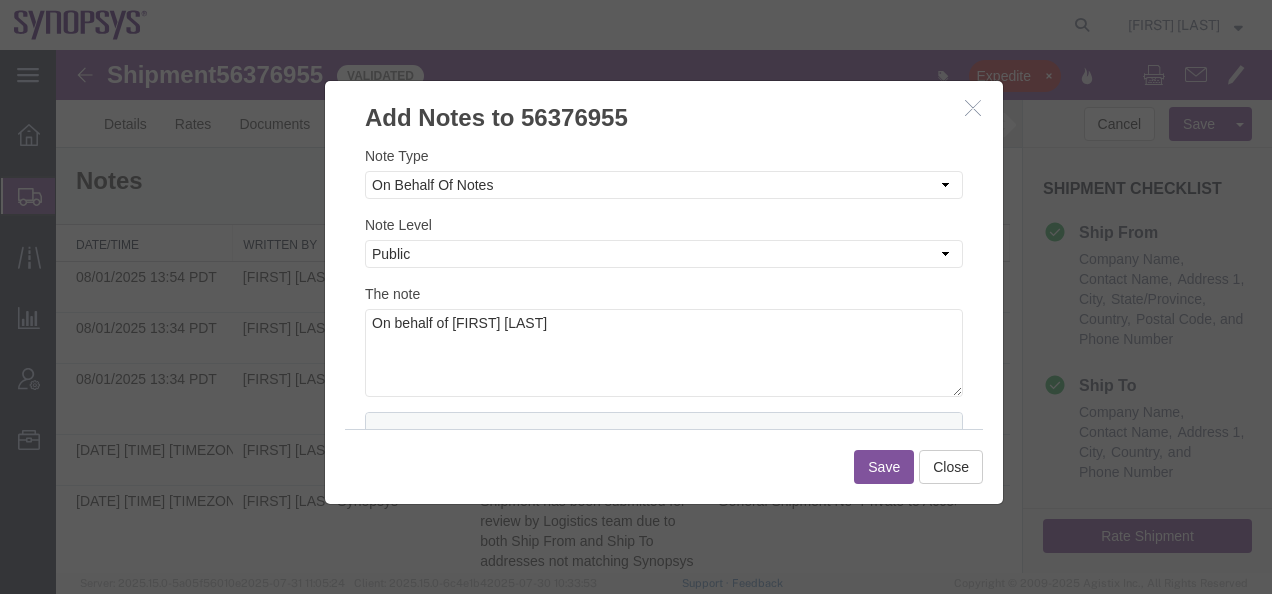 click on "Save" at bounding box center [884, 467] 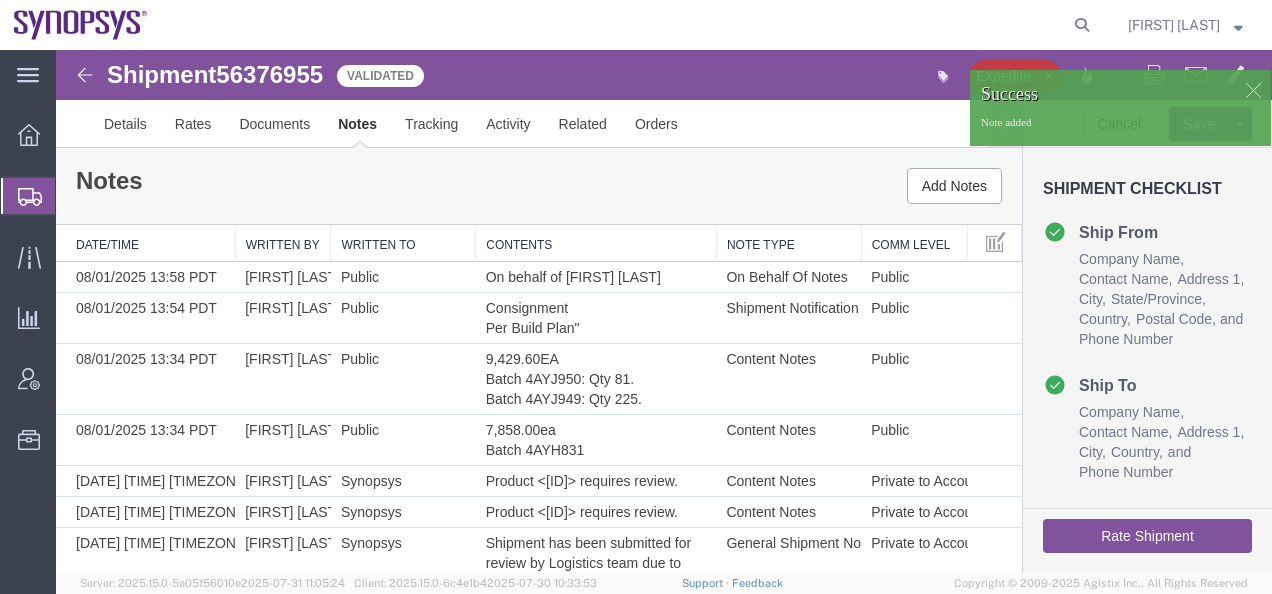 click at bounding box center [85, 75] 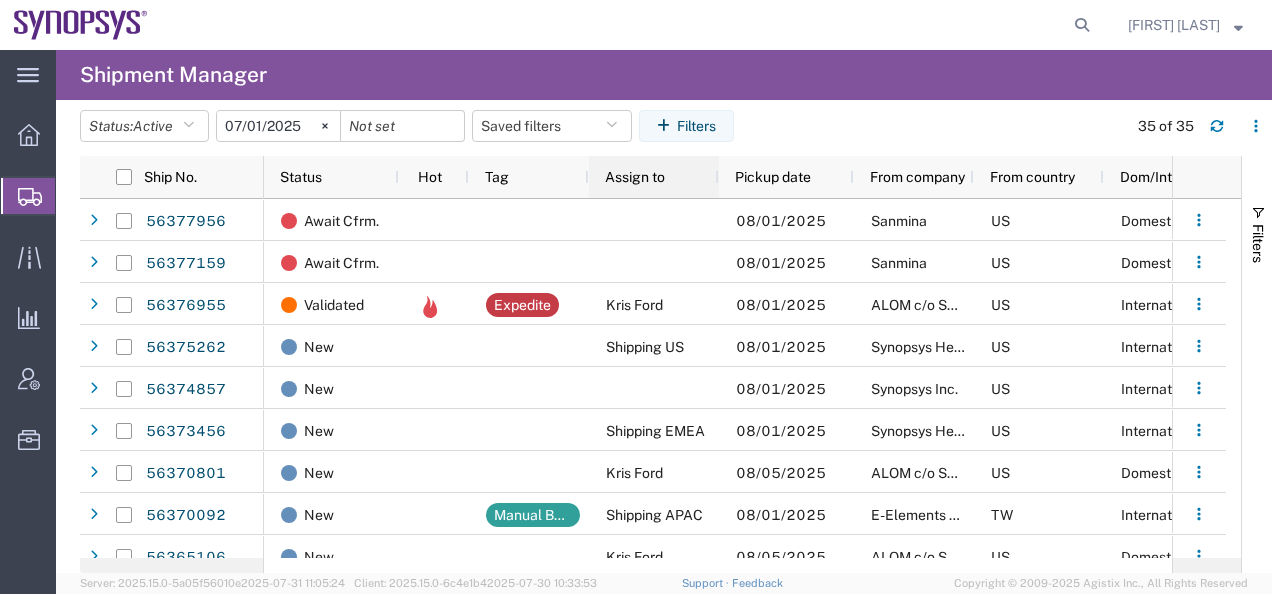 drag, startPoint x: 691, startPoint y: 176, endPoint x: 716, endPoint y: 186, distance: 26.925823 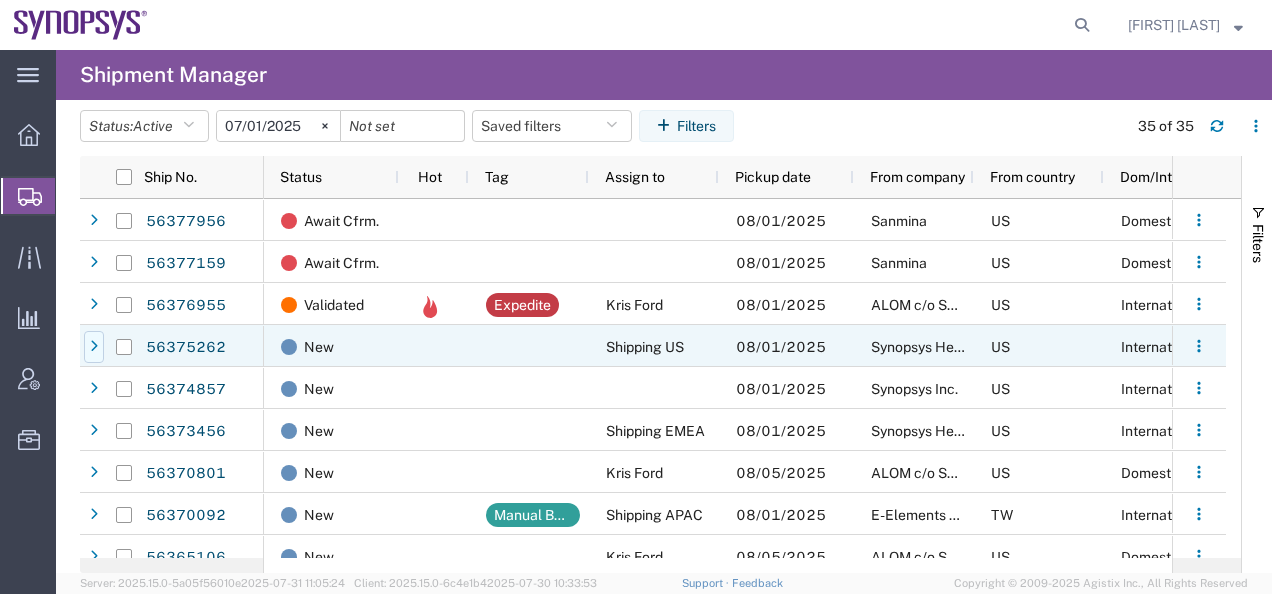 click 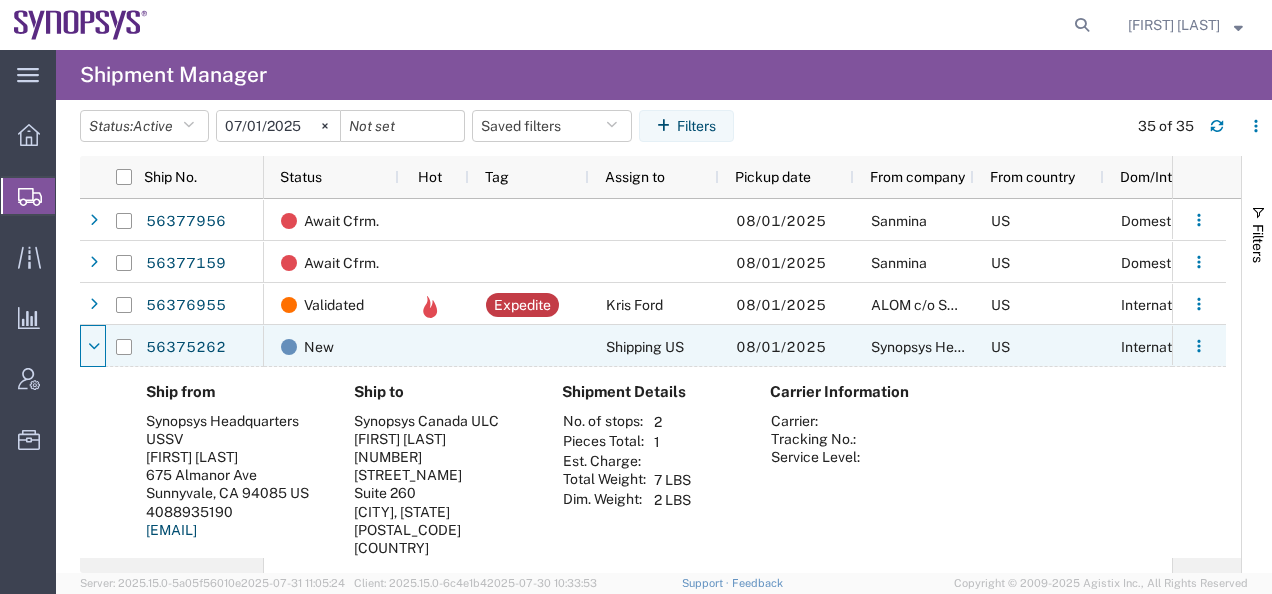 click 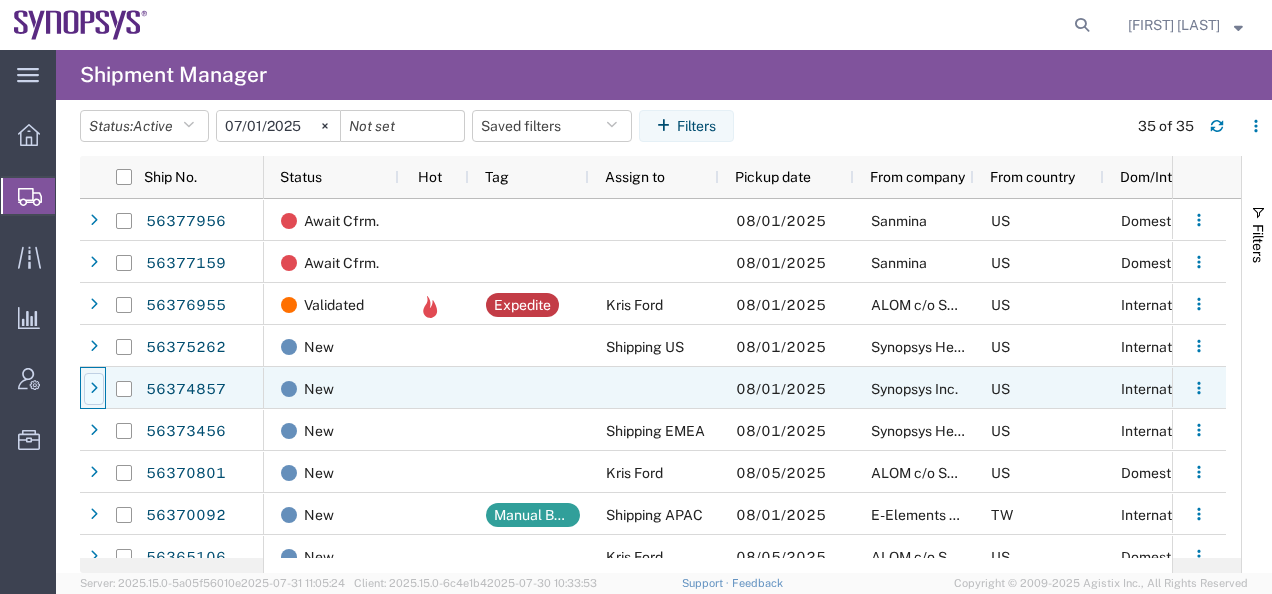 click 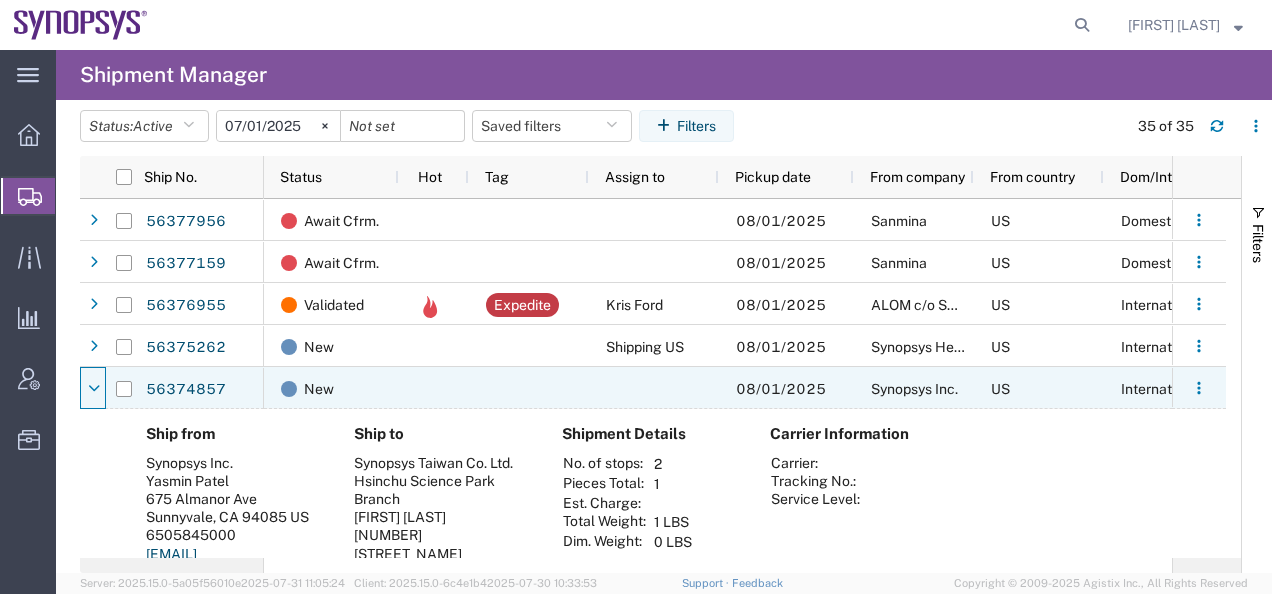 click 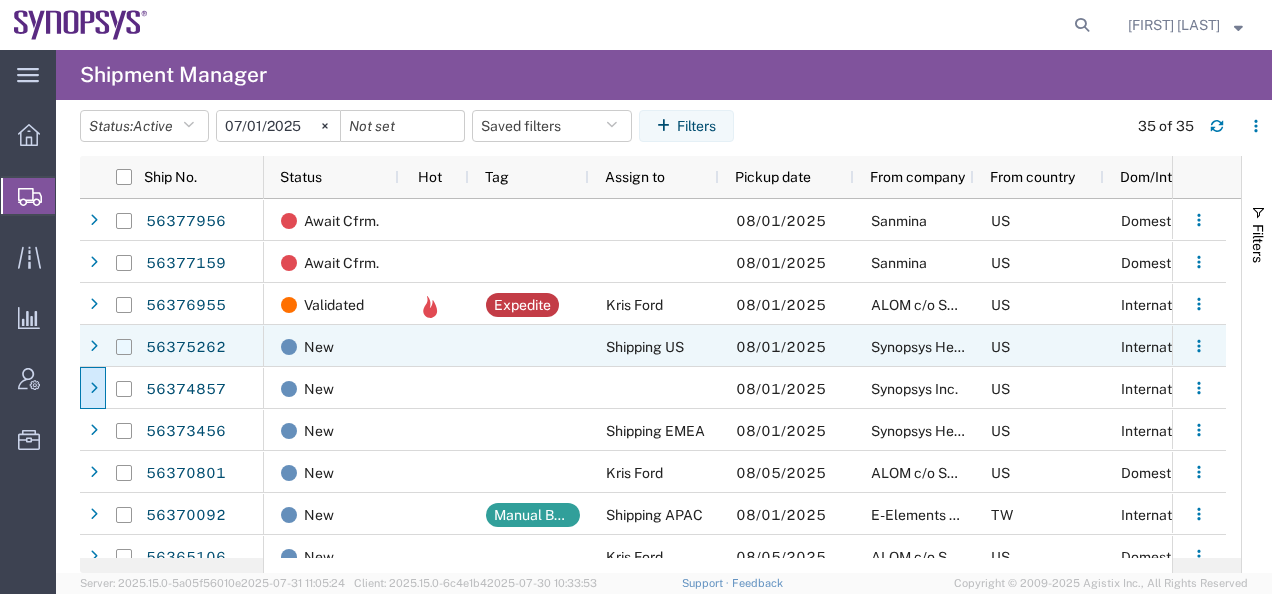 click at bounding box center (124, 347) 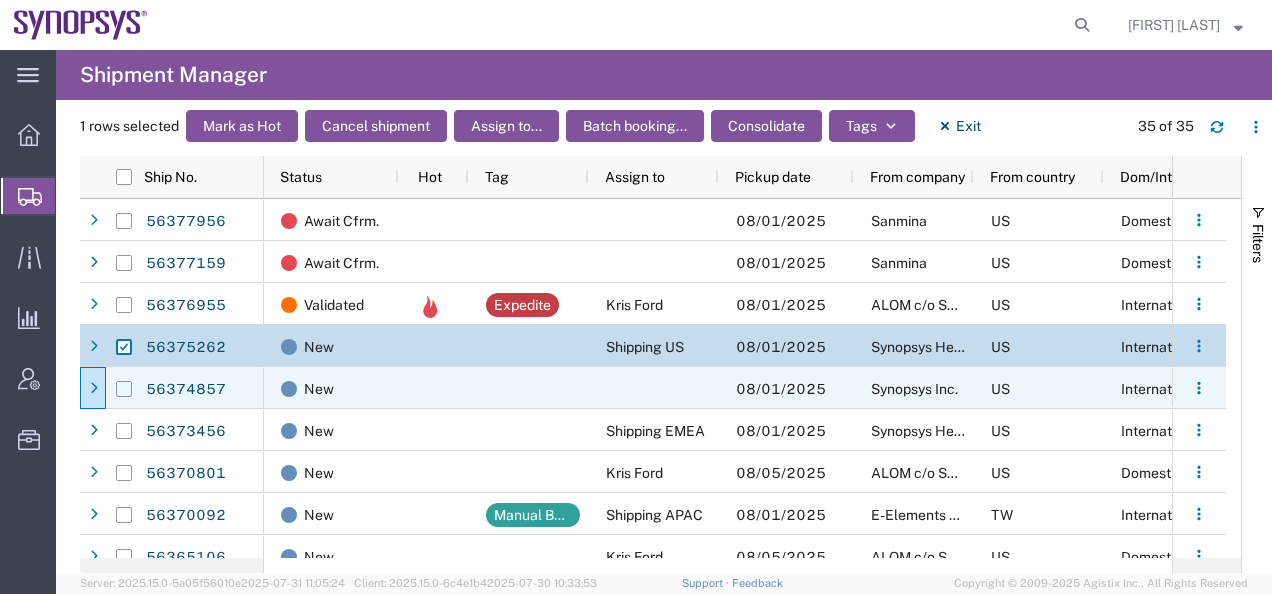 click at bounding box center (124, 389) 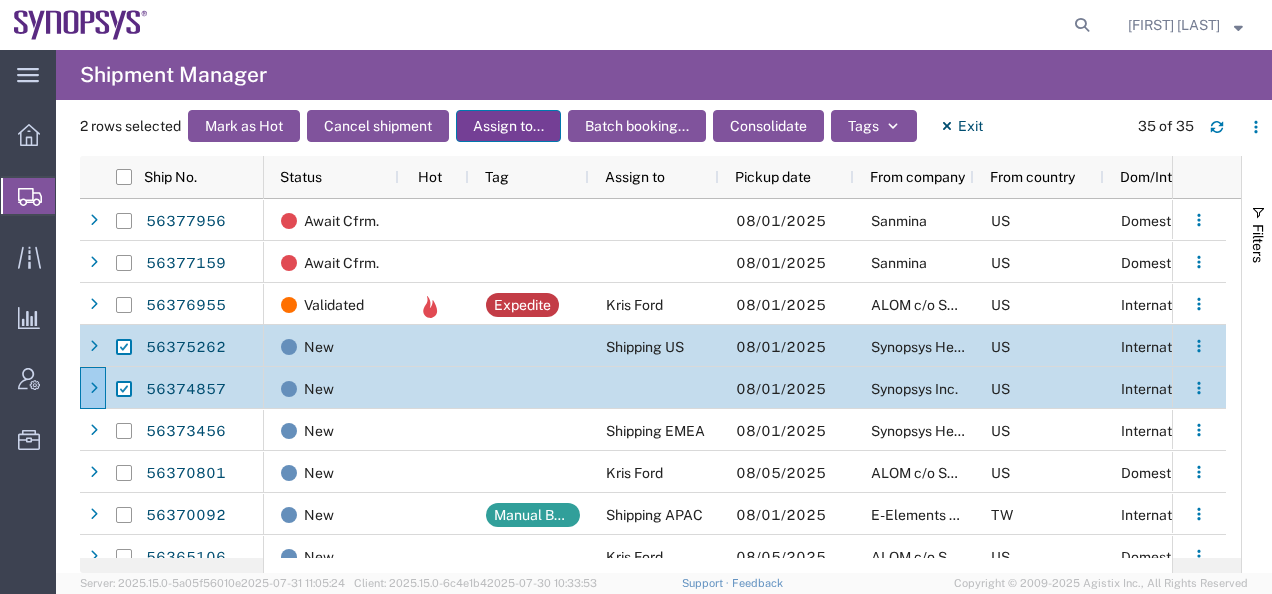 click on "Assign to..." 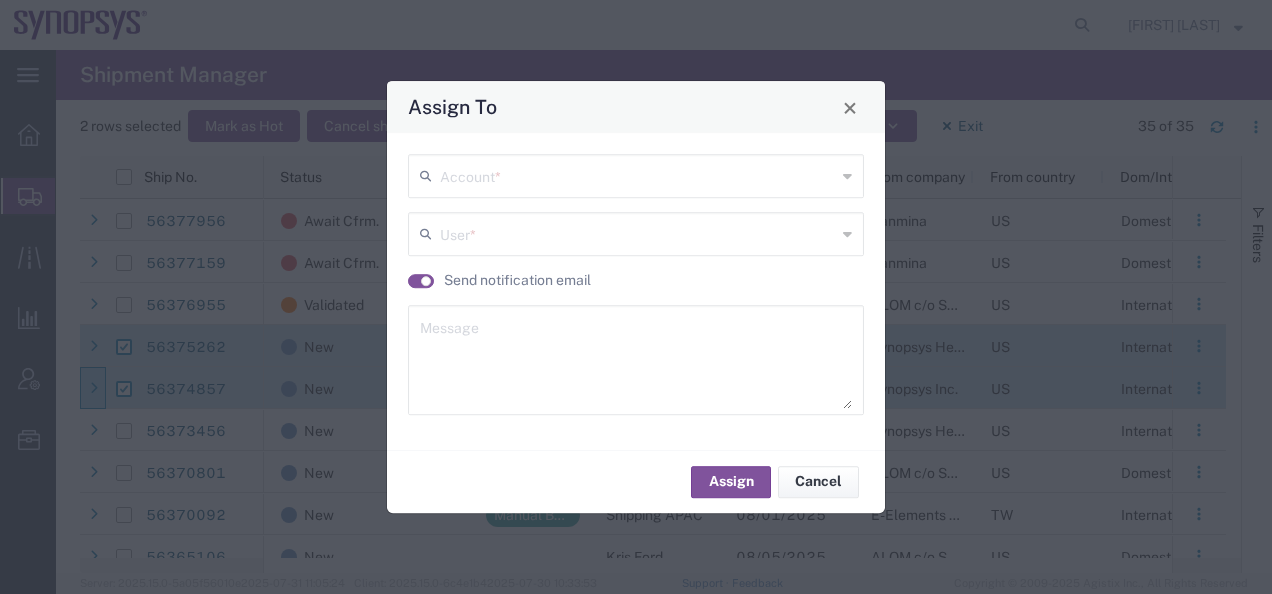 click at bounding box center [638, 174] 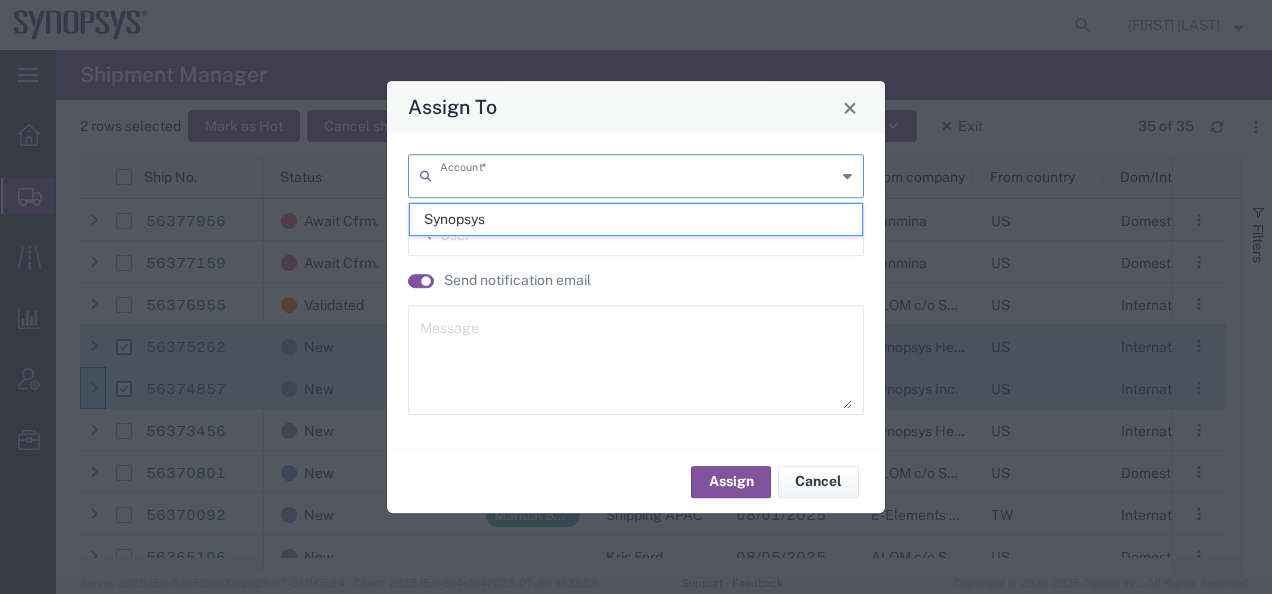 click on "Synopsys" 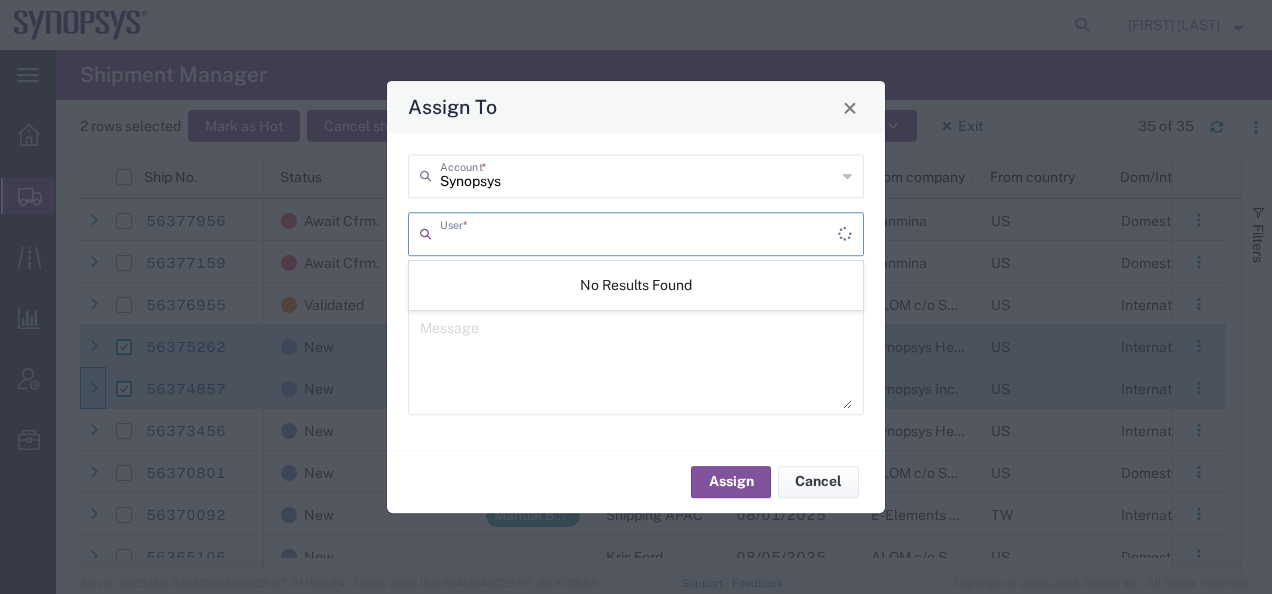 click at bounding box center [639, 232] 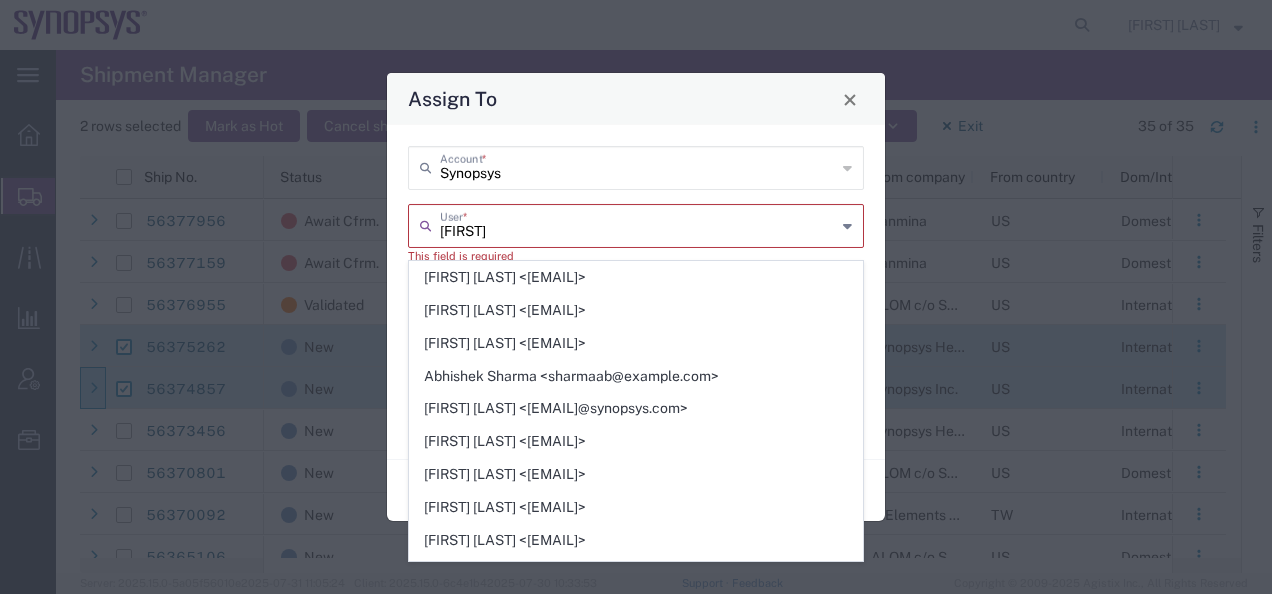 type on "[FIRST]" 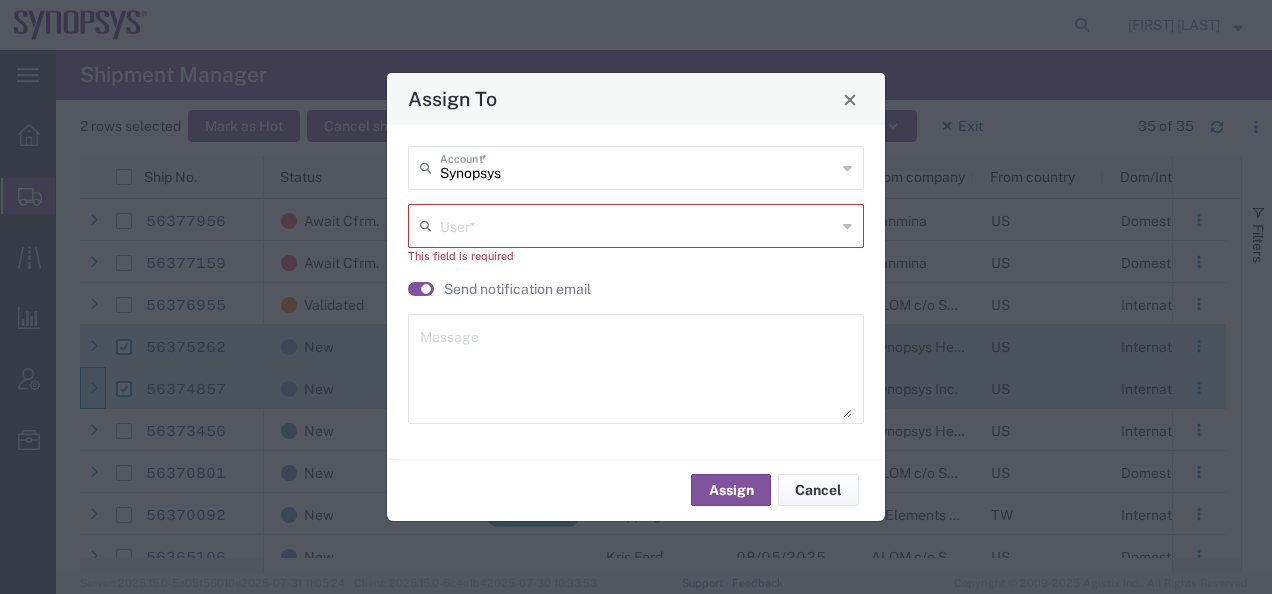 click at bounding box center (638, 224) 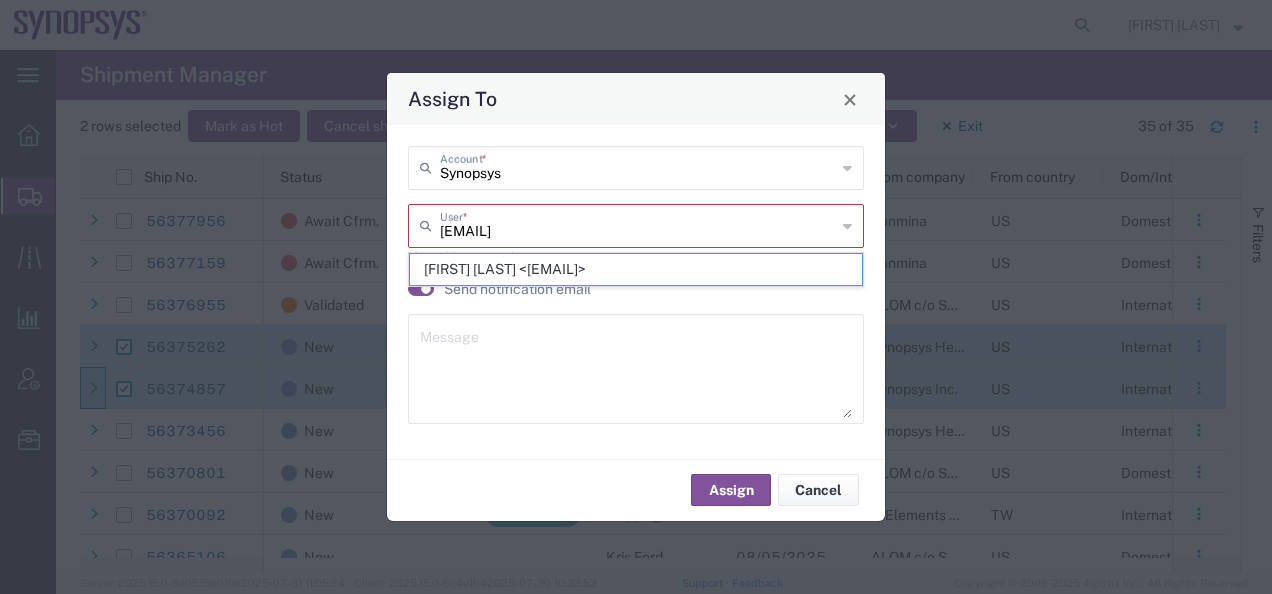 click on "[FIRST] [LAST] <[EMAIL]>" 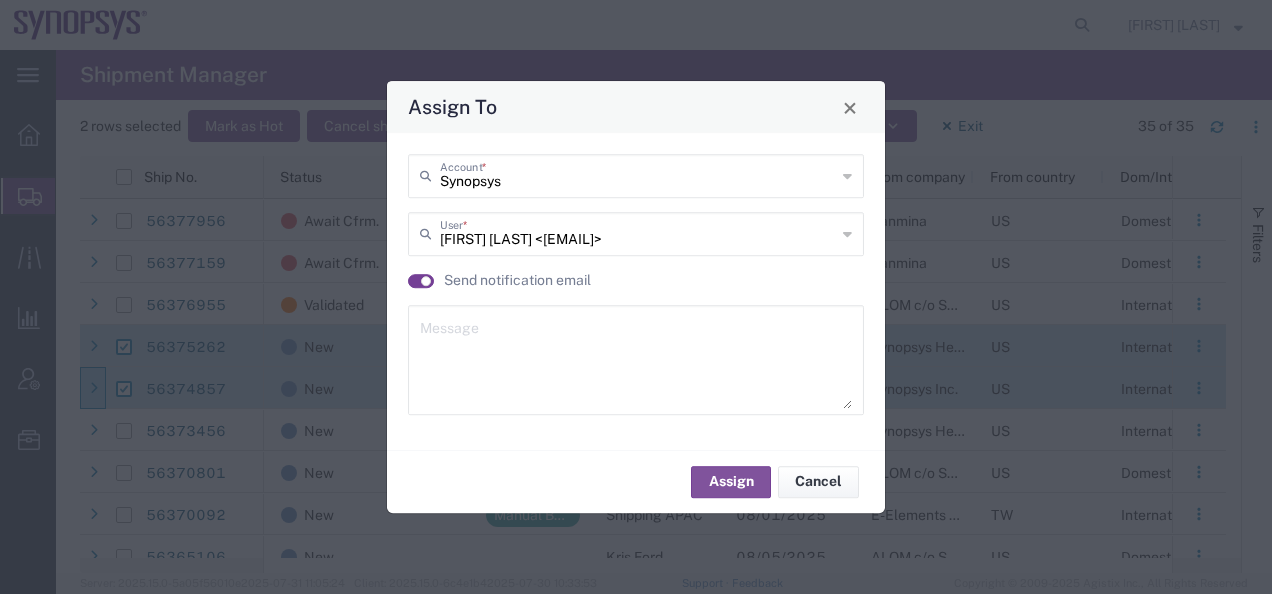 click 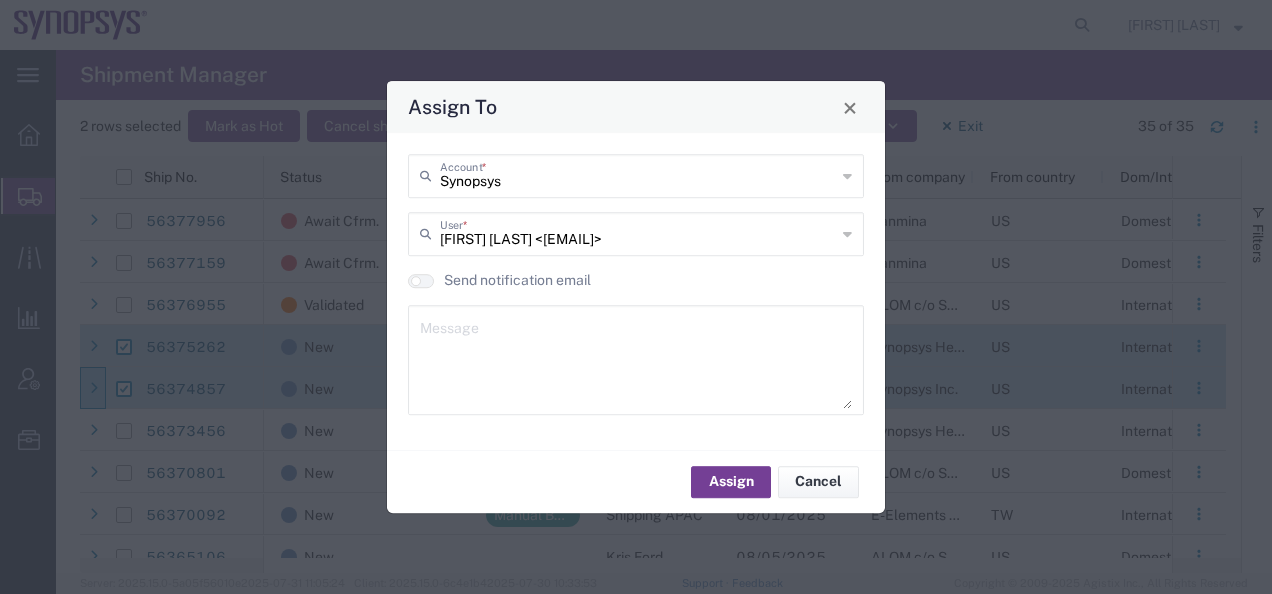 click on "Assign" 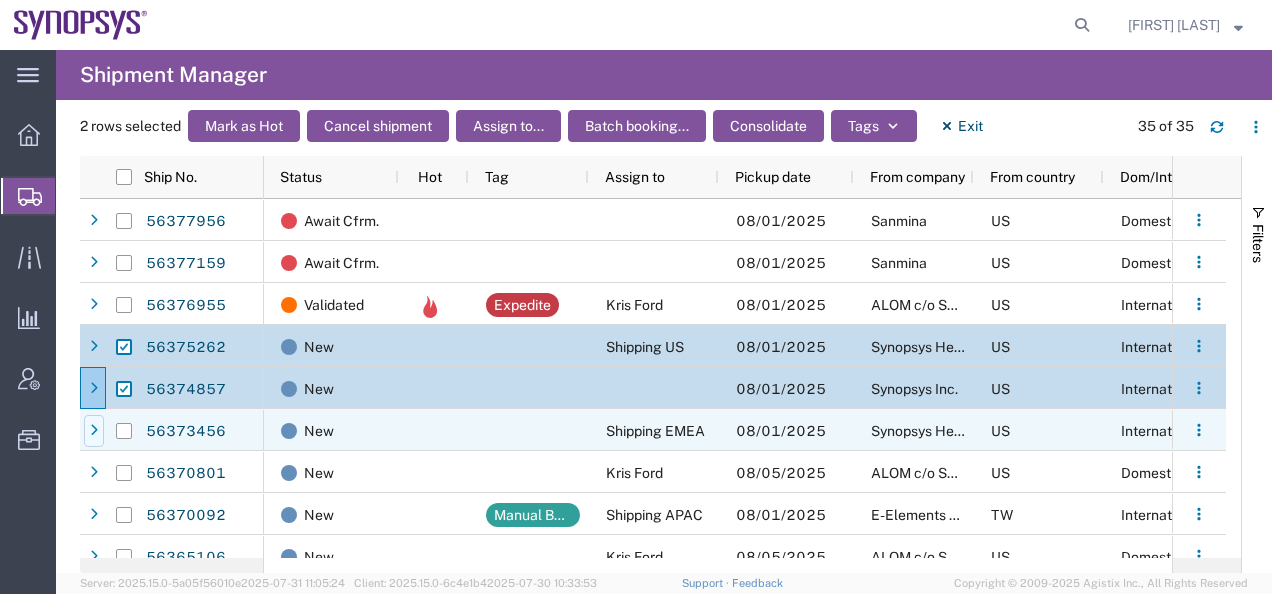 click 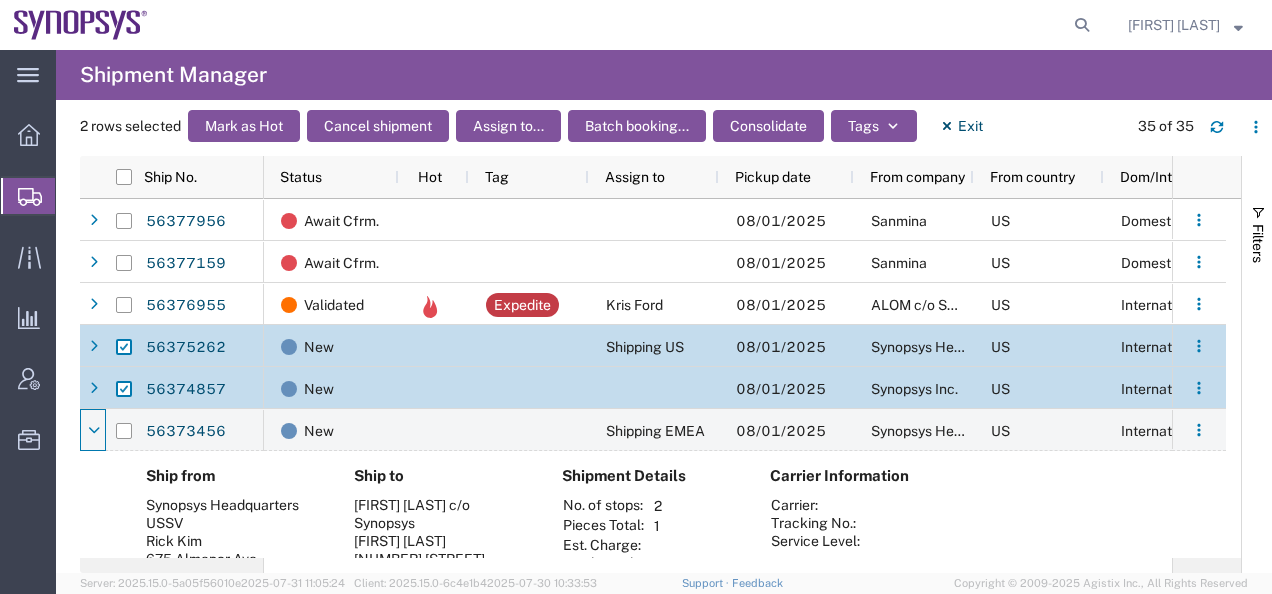scroll, scrollTop: 100, scrollLeft: 0, axis: vertical 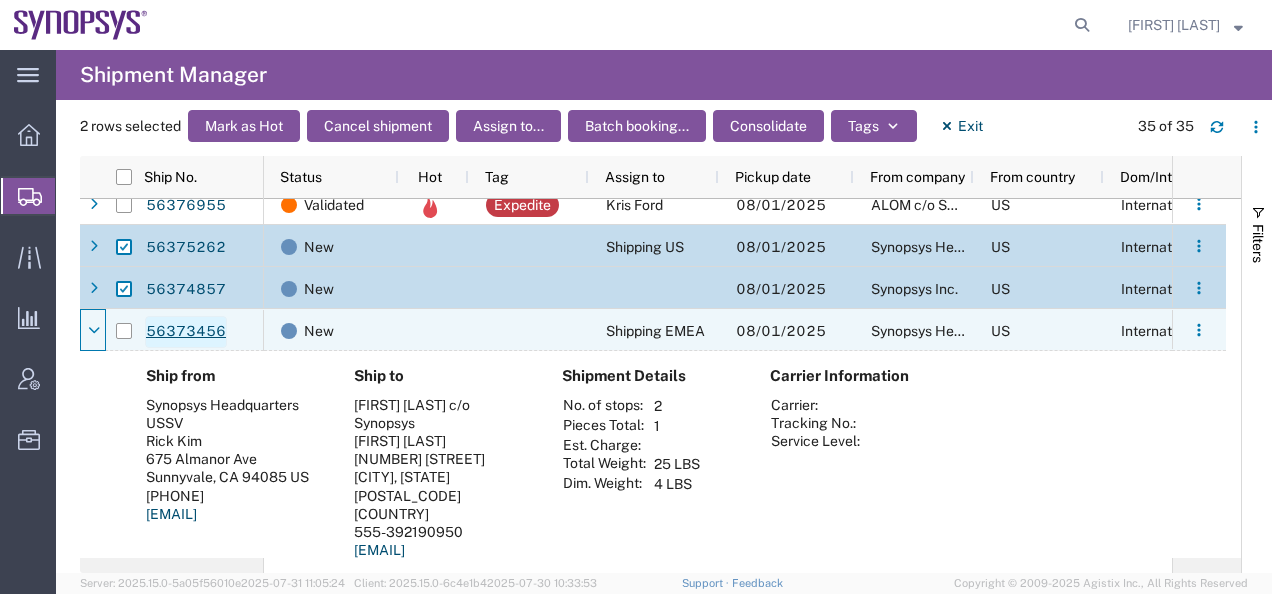 click on "56373456" 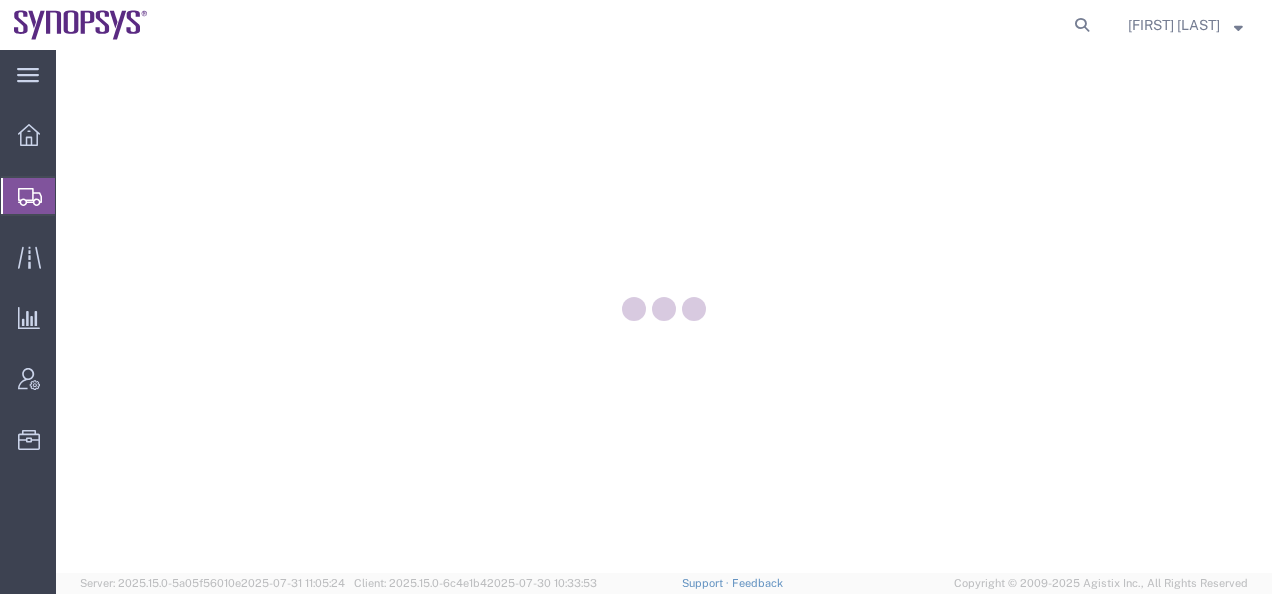 scroll, scrollTop: 0, scrollLeft: 0, axis: both 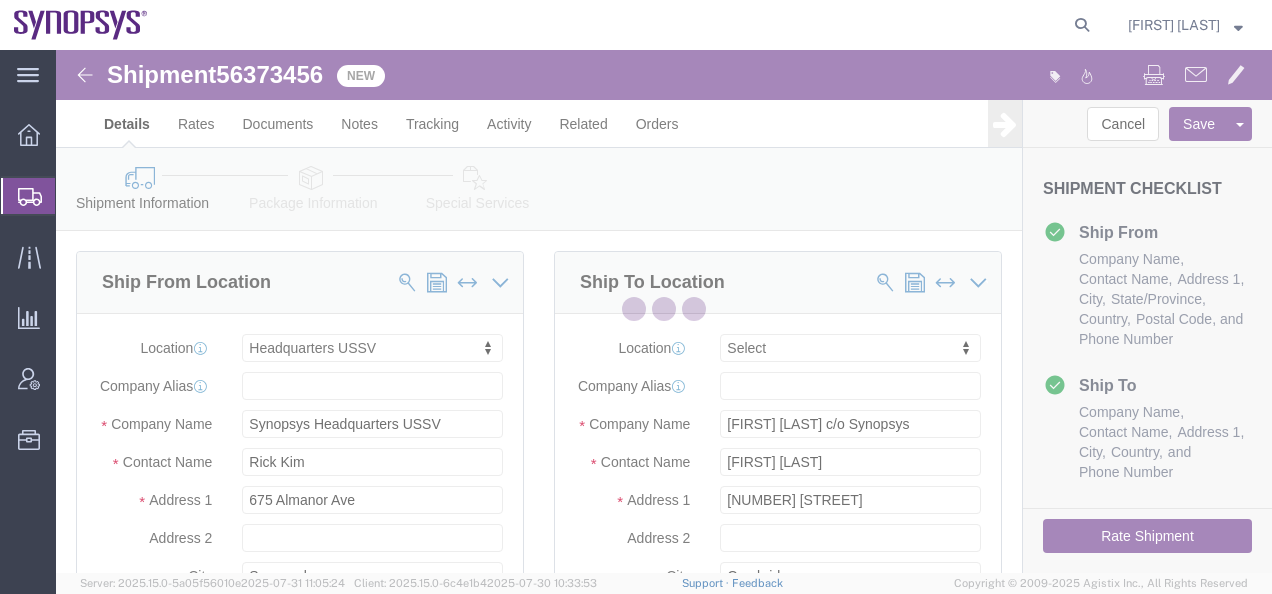 select on "63204" 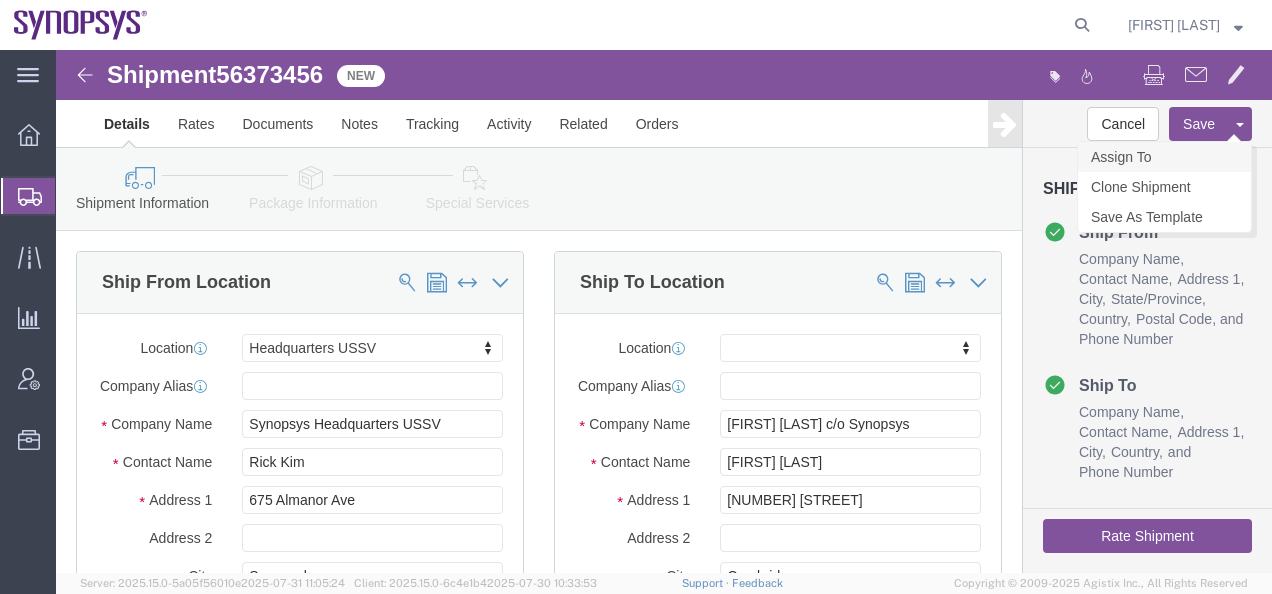 click on "Assign To" 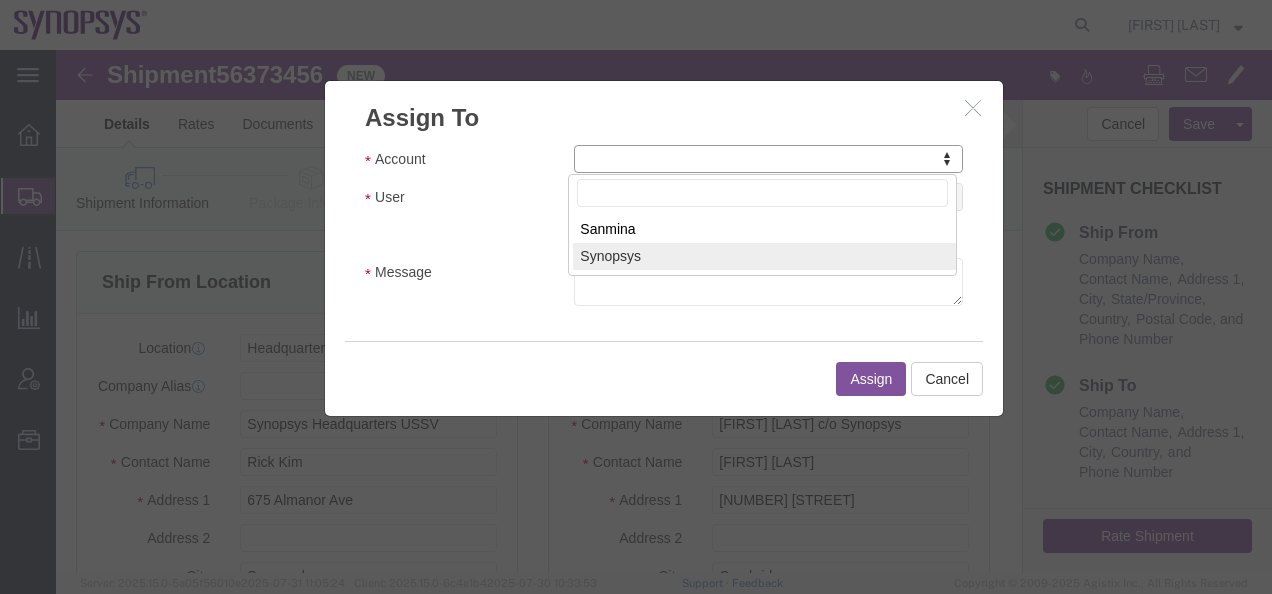 select on "117156" 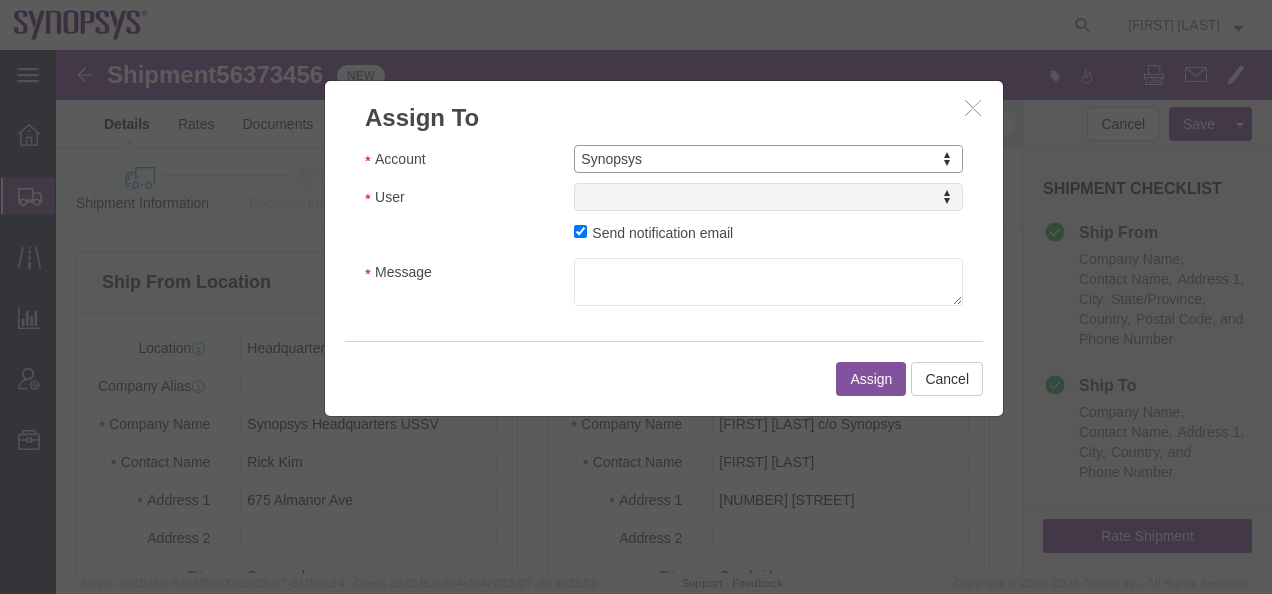 select 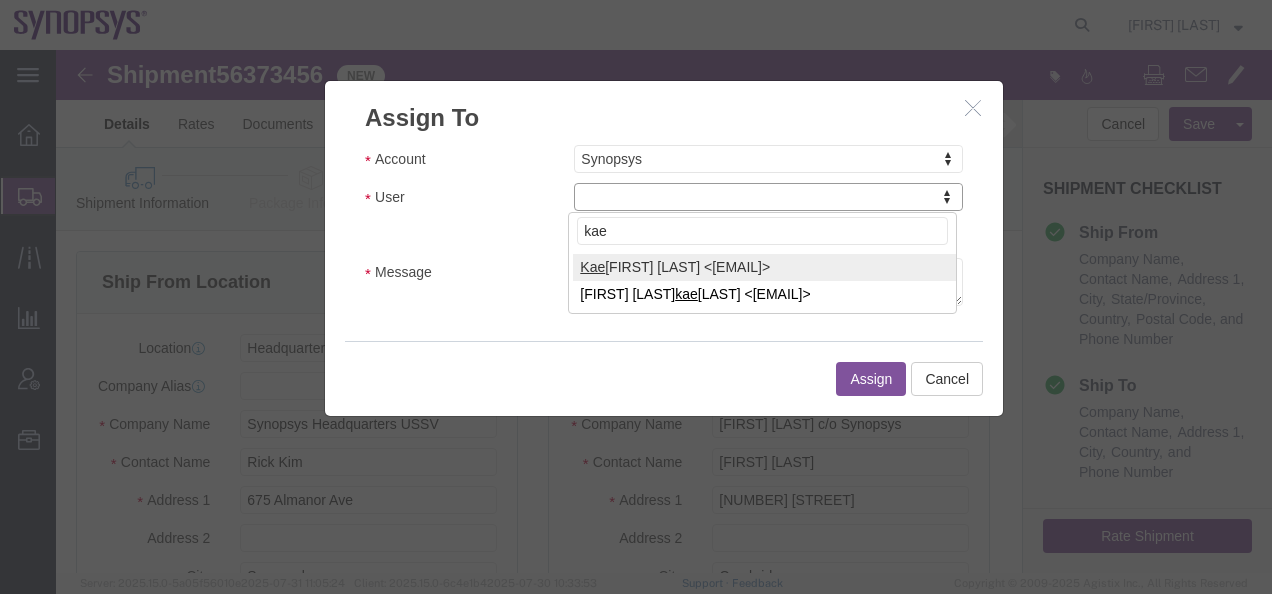 type on "[FIRST]" 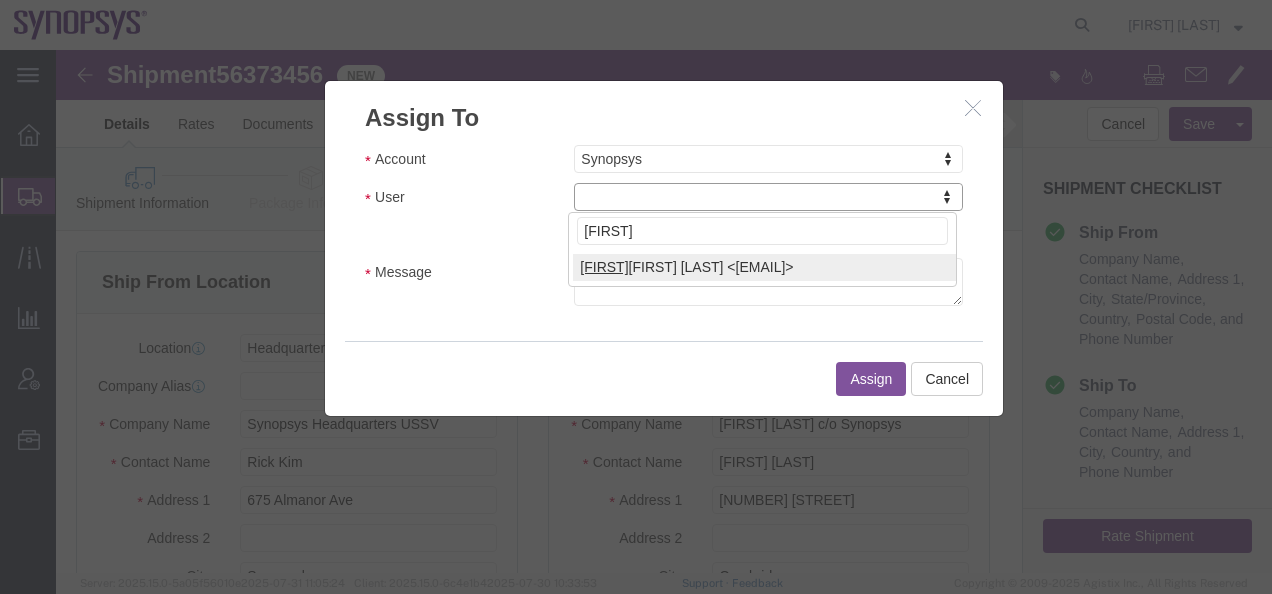 select on "98361" 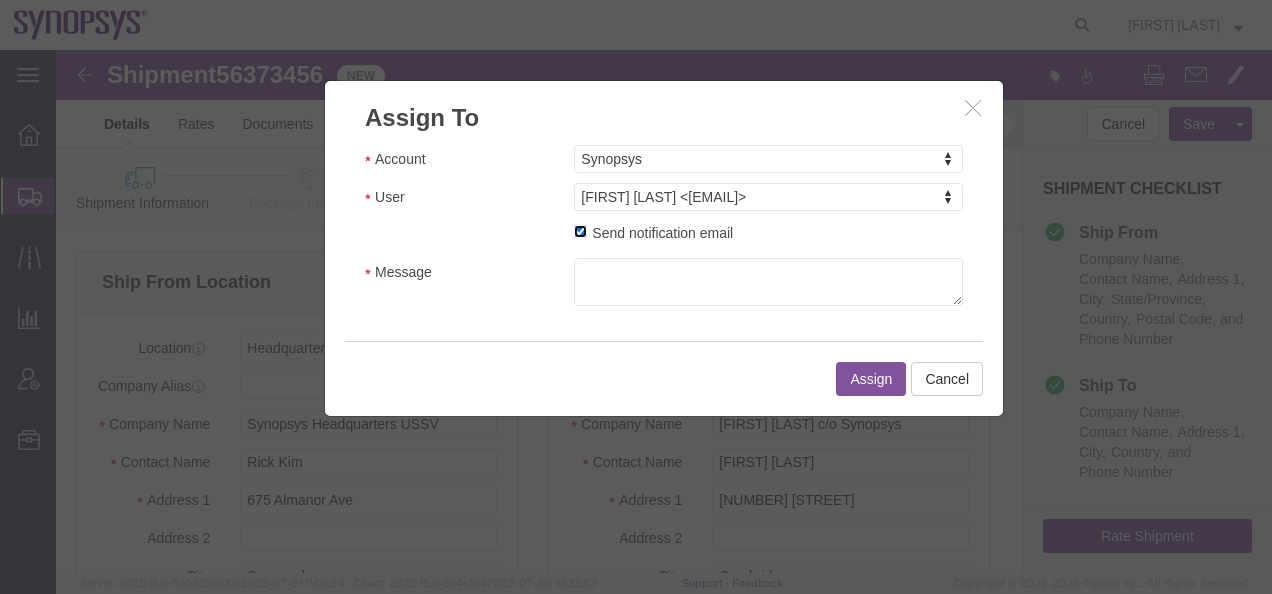click on "Send notification email" 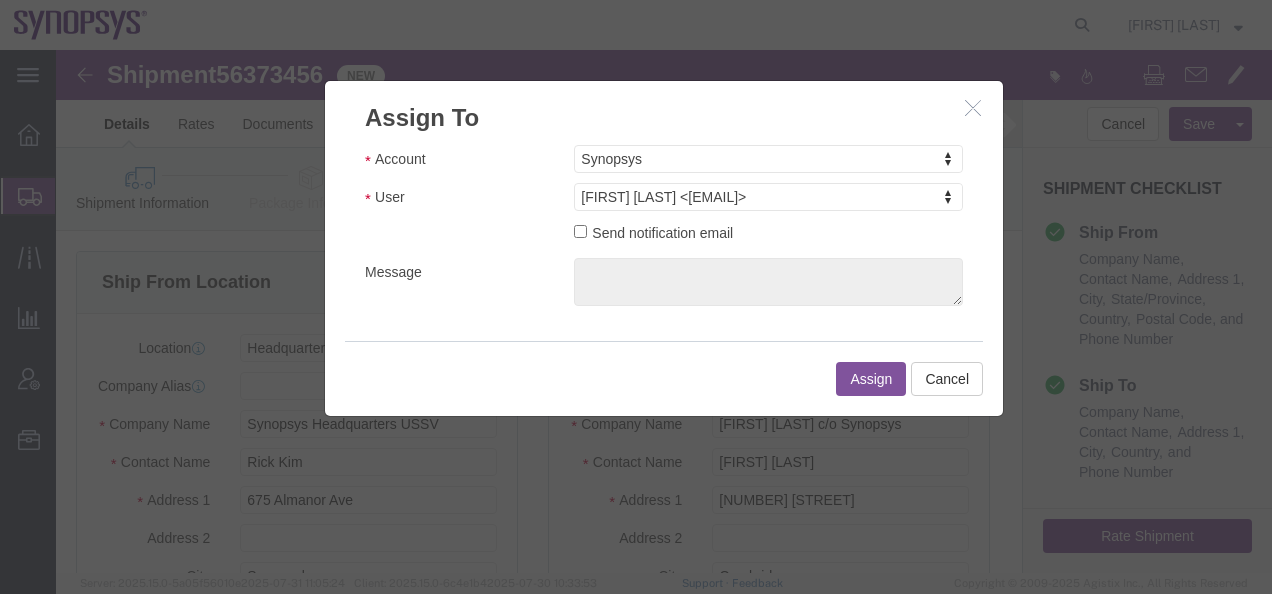 click on "Assign" 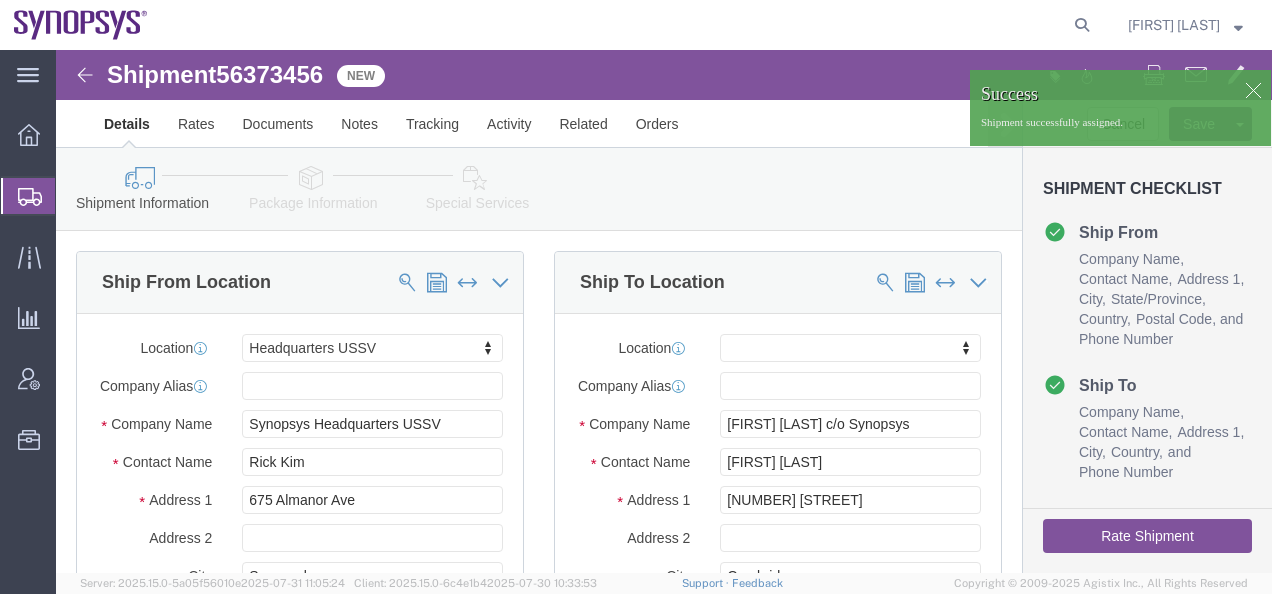 click 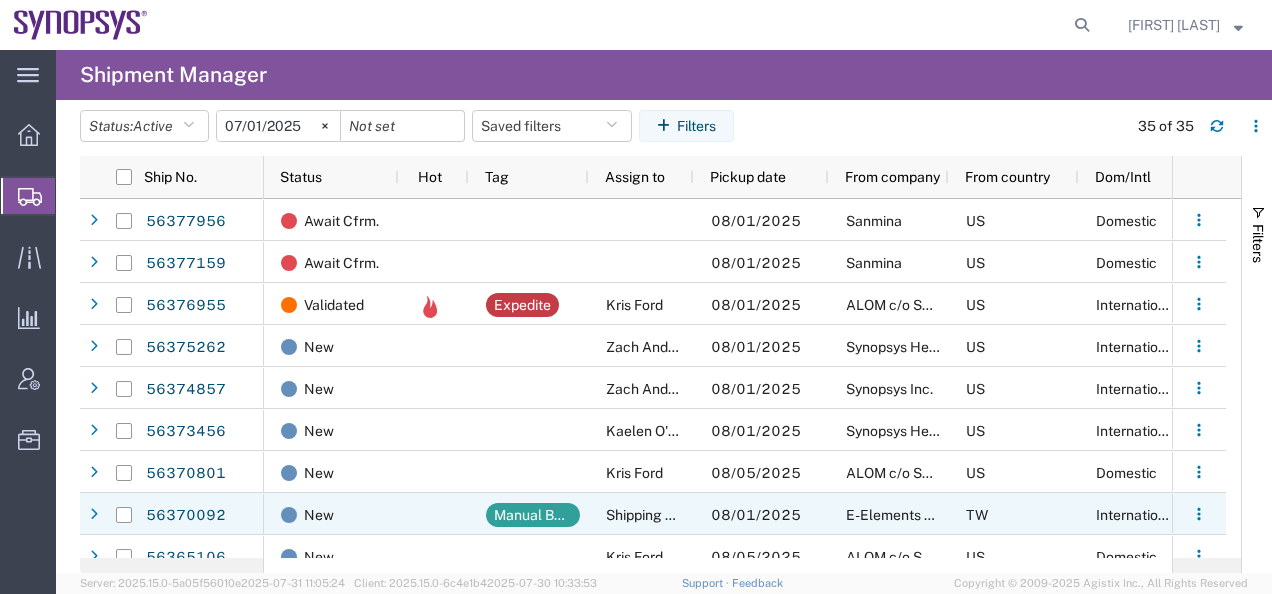 scroll, scrollTop: 100, scrollLeft: 0, axis: vertical 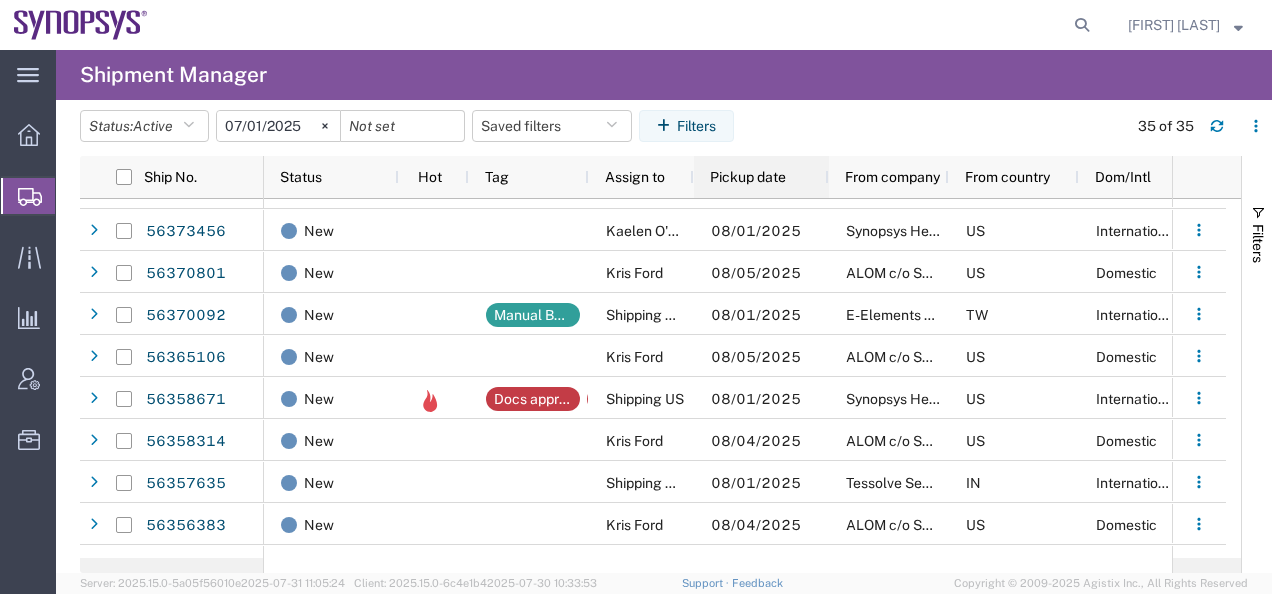 click on "Pickup date" 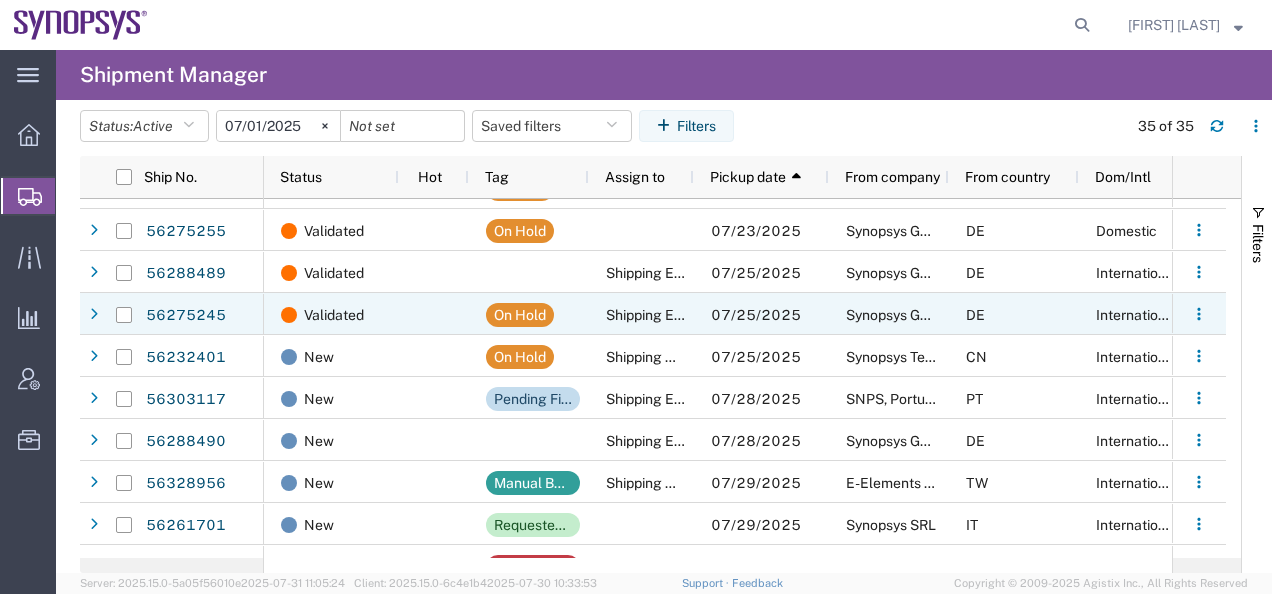 scroll, scrollTop: 0, scrollLeft: 0, axis: both 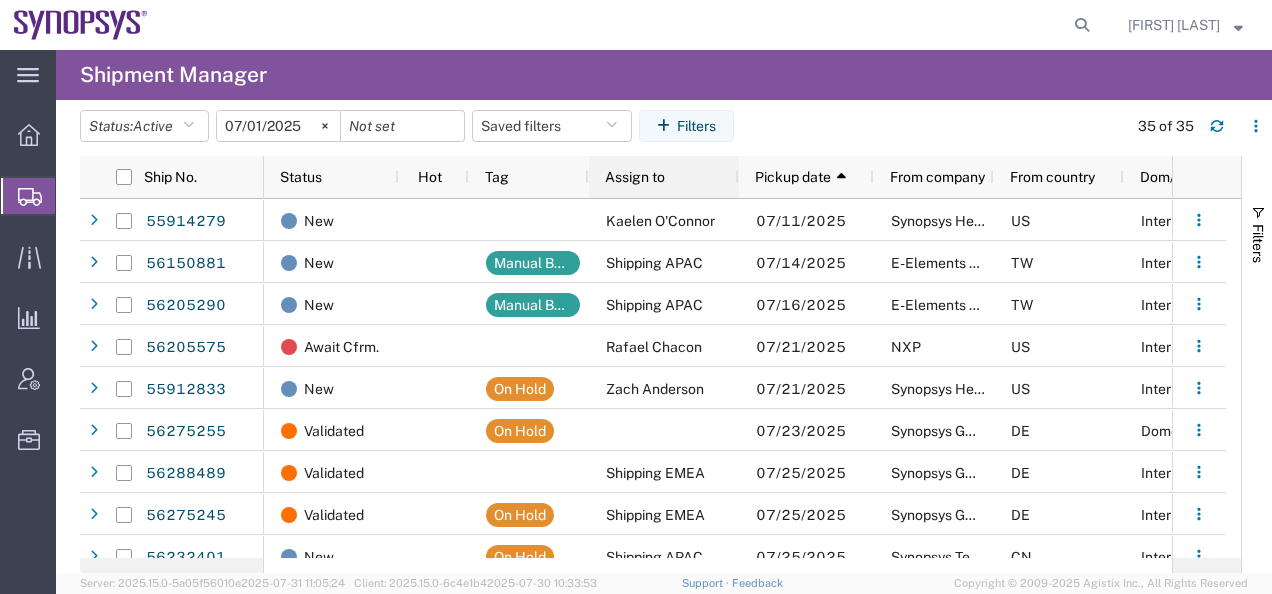 drag, startPoint x: 691, startPoint y: 176, endPoint x: 736, endPoint y: 186, distance: 46.09772 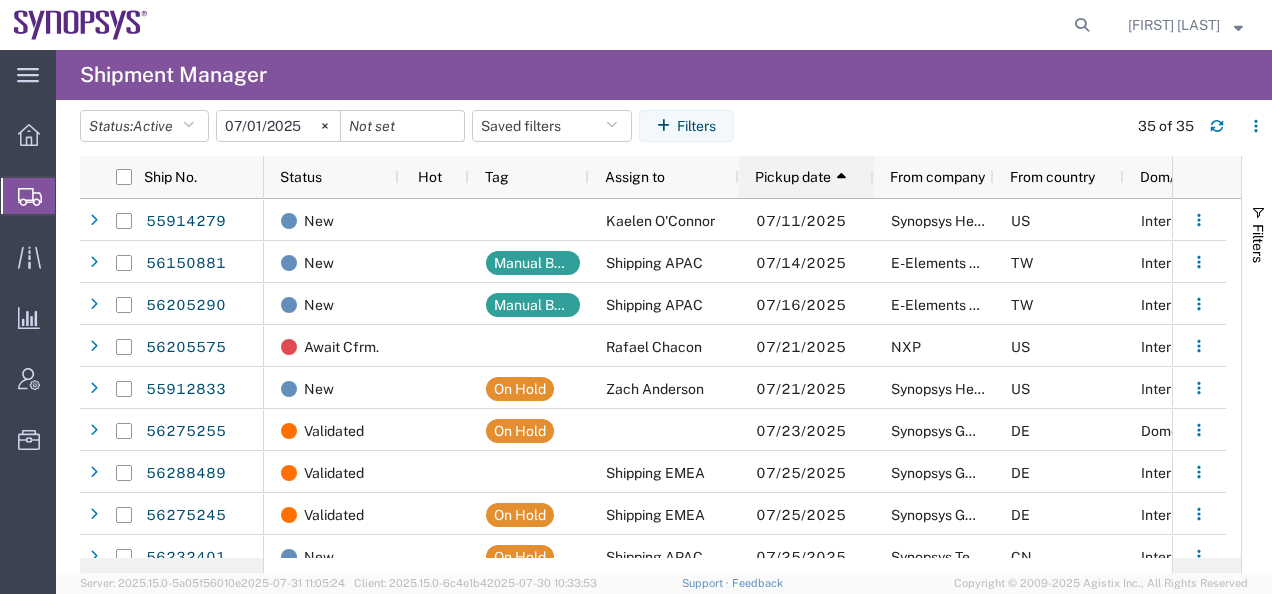 click on "Pickup date" 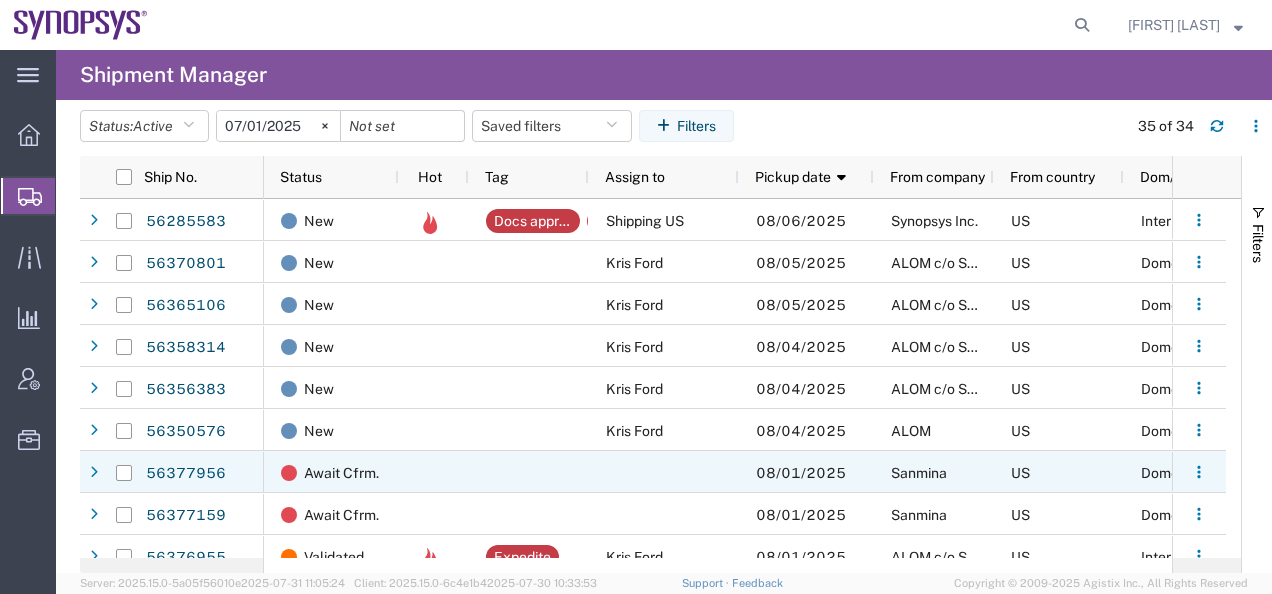 scroll, scrollTop: 100, scrollLeft: 0, axis: vertical 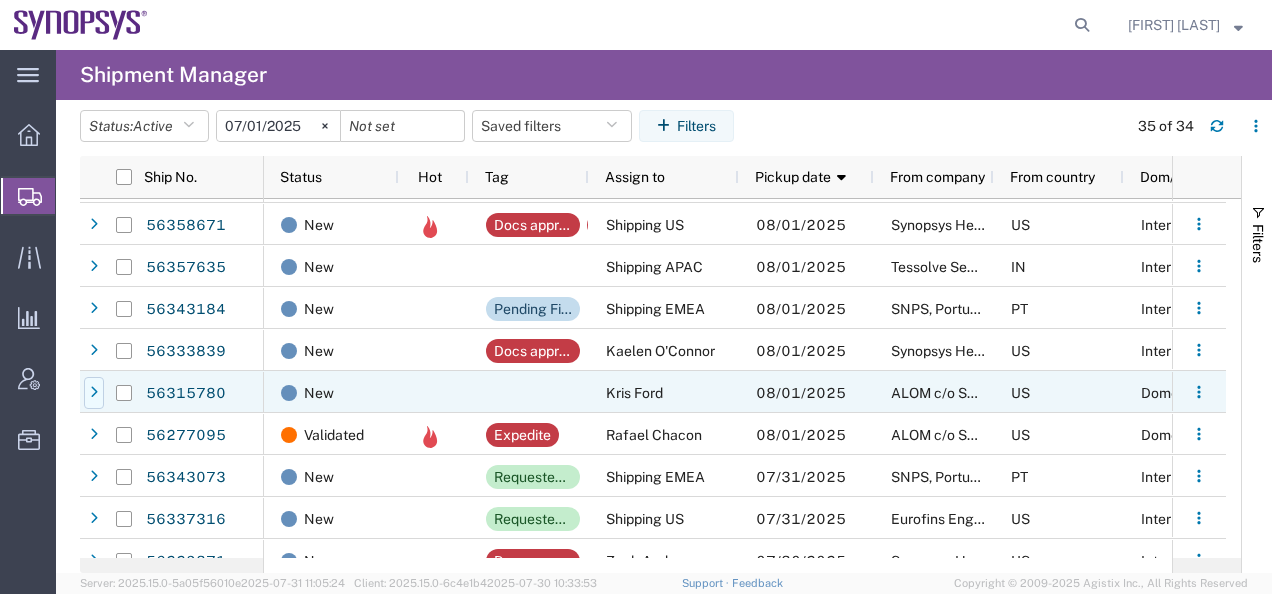 click 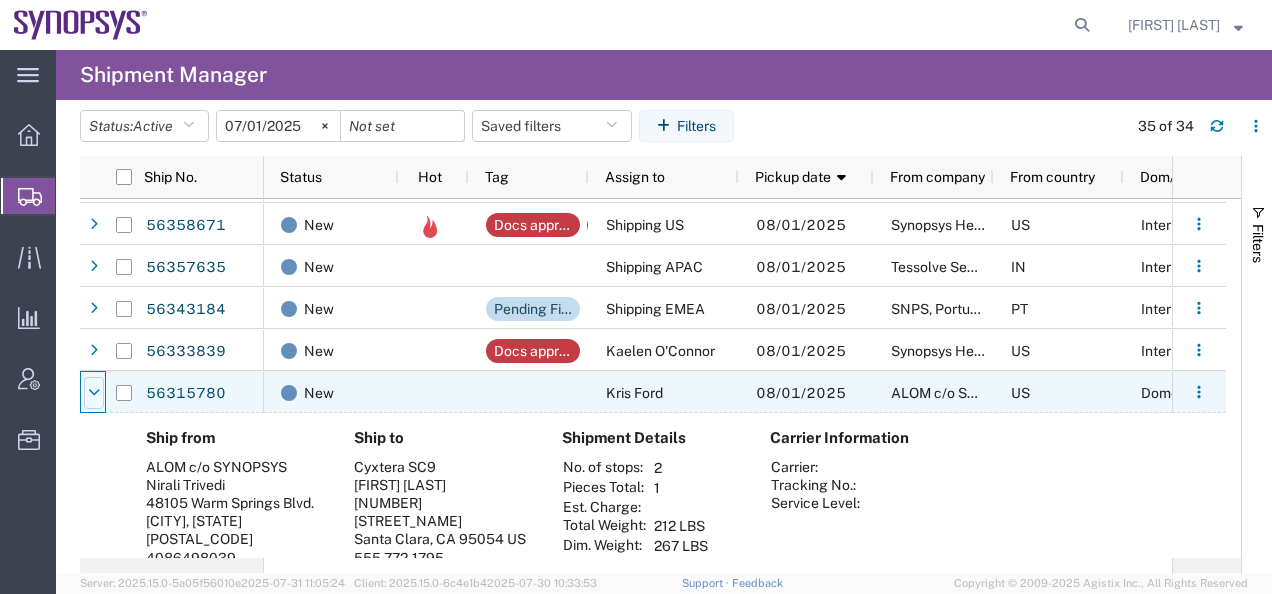 click 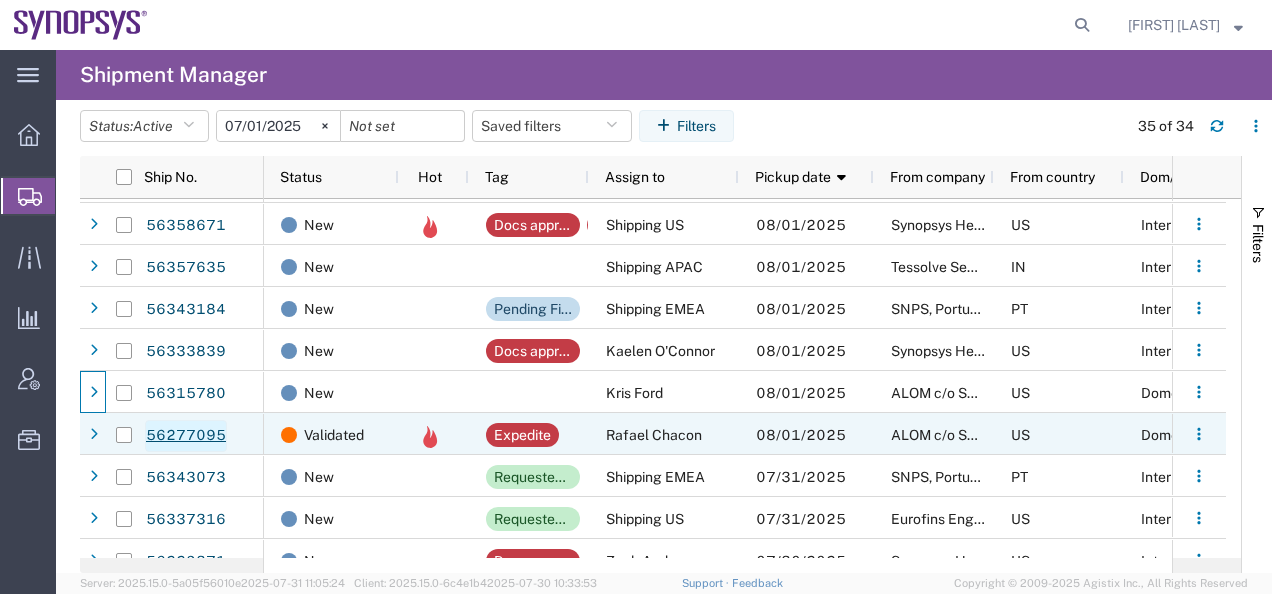 click on "56277095" 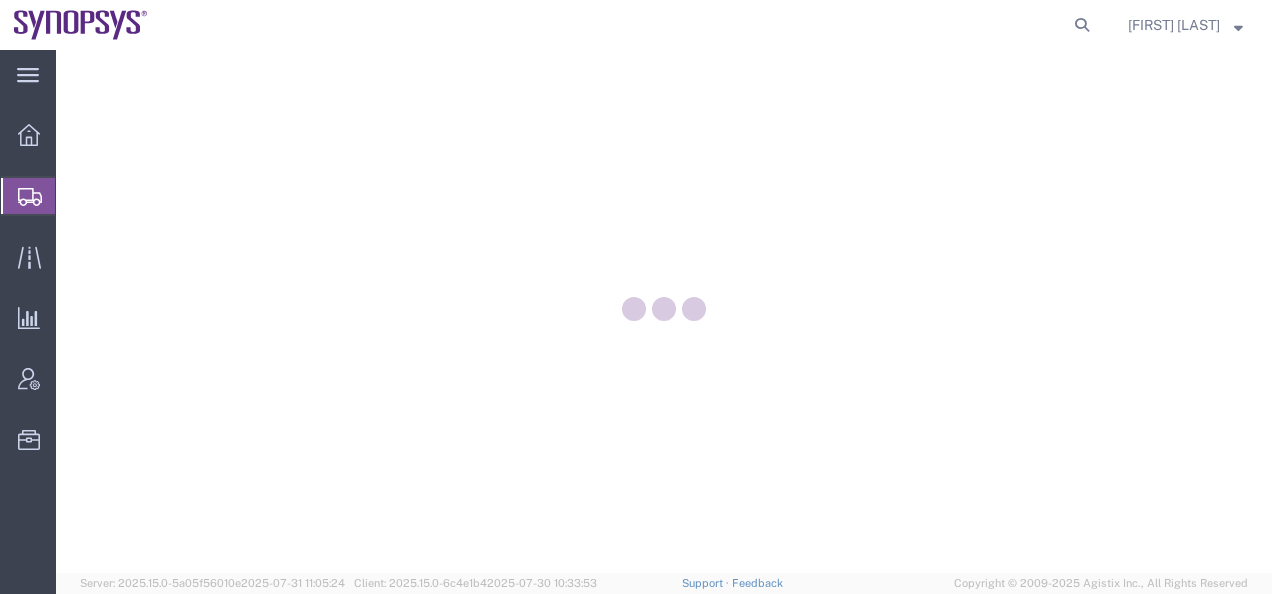 scroll, scrollTop: 0, scrollLeft: 0, axis: both 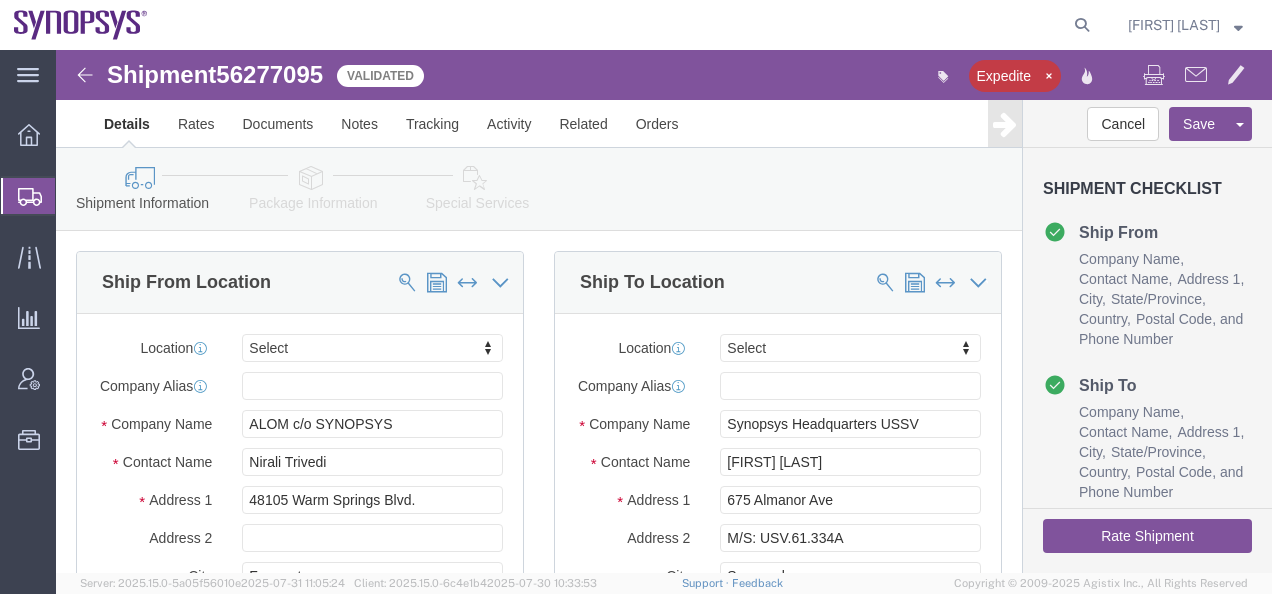select 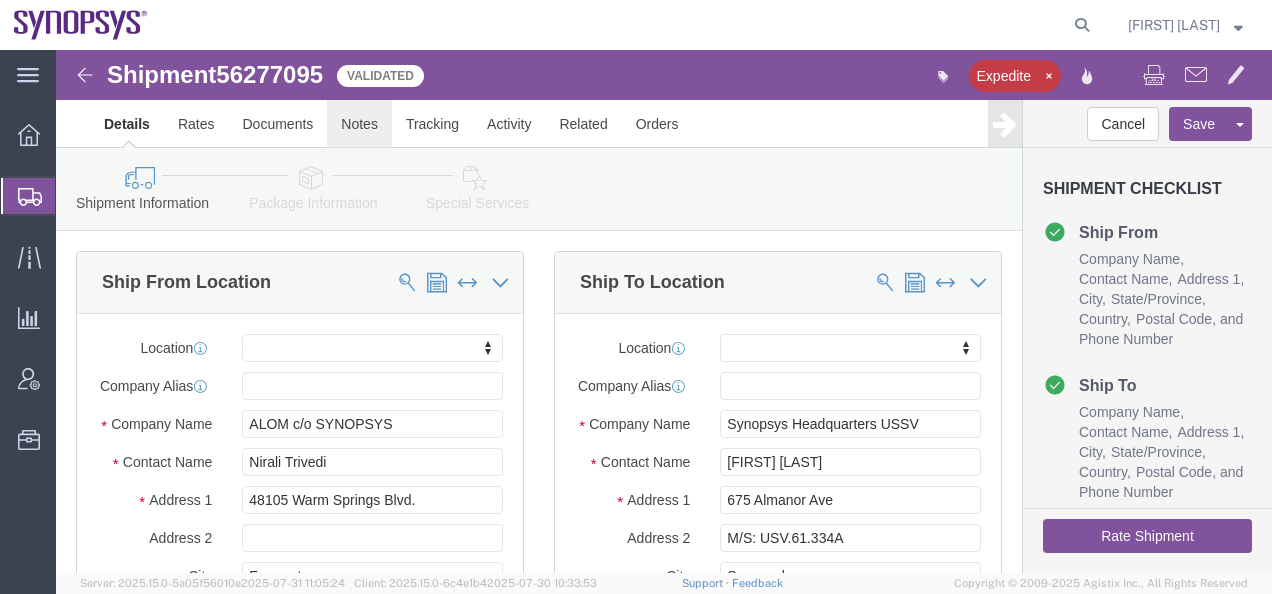 click on "Notes" 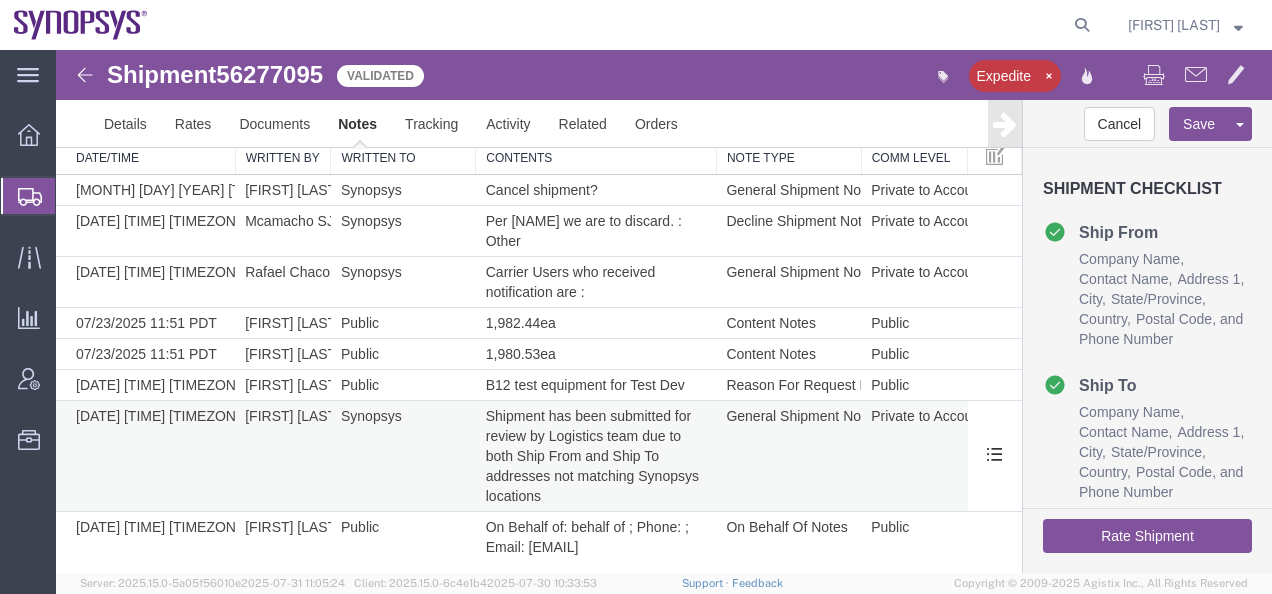 scroll, scrollTop: 0, scrollLeft: 0, axis: both 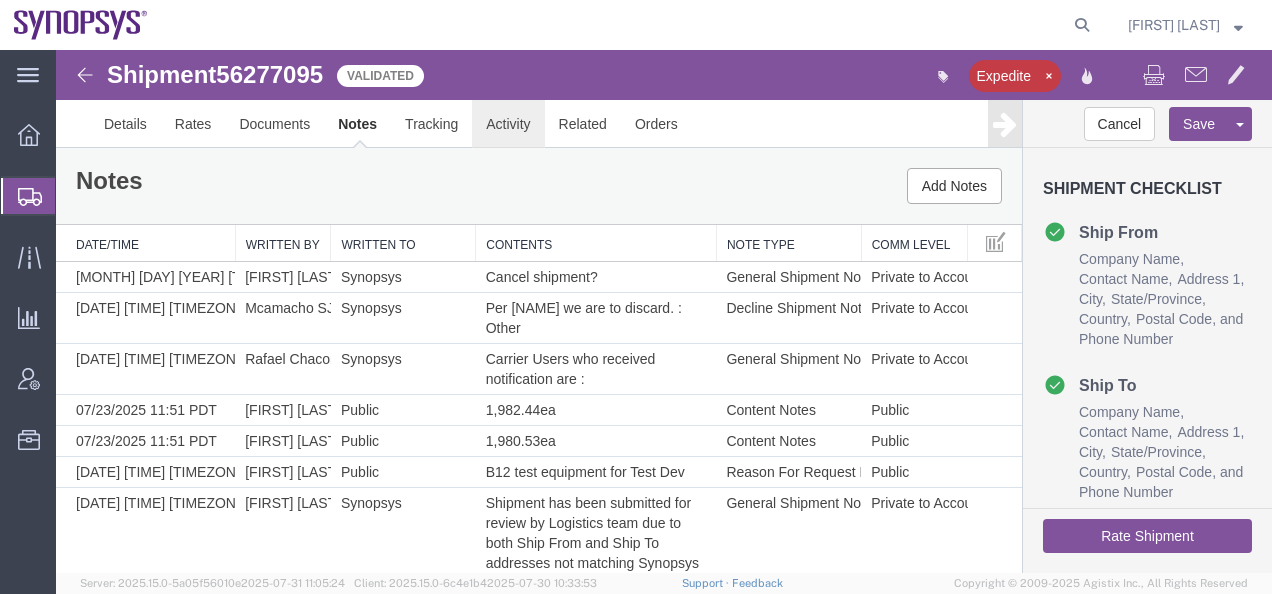 click on "Activity" at bounding box center [508, 124] 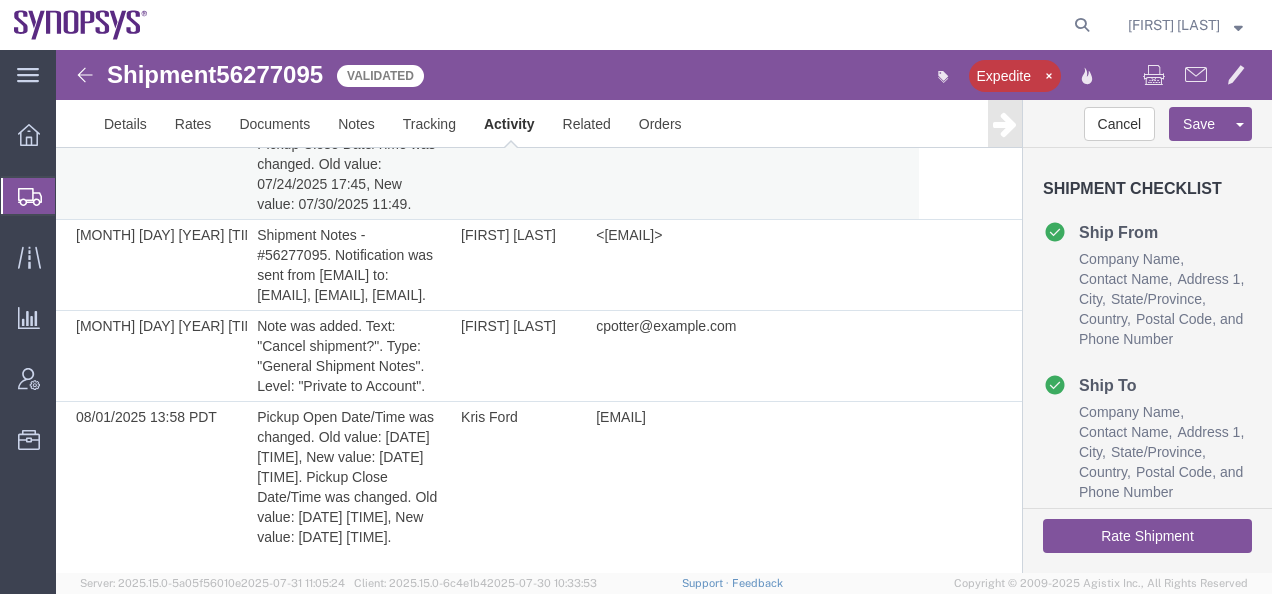scroll, scrollTop: 4495, scrollLeft: 0, axis: vertical 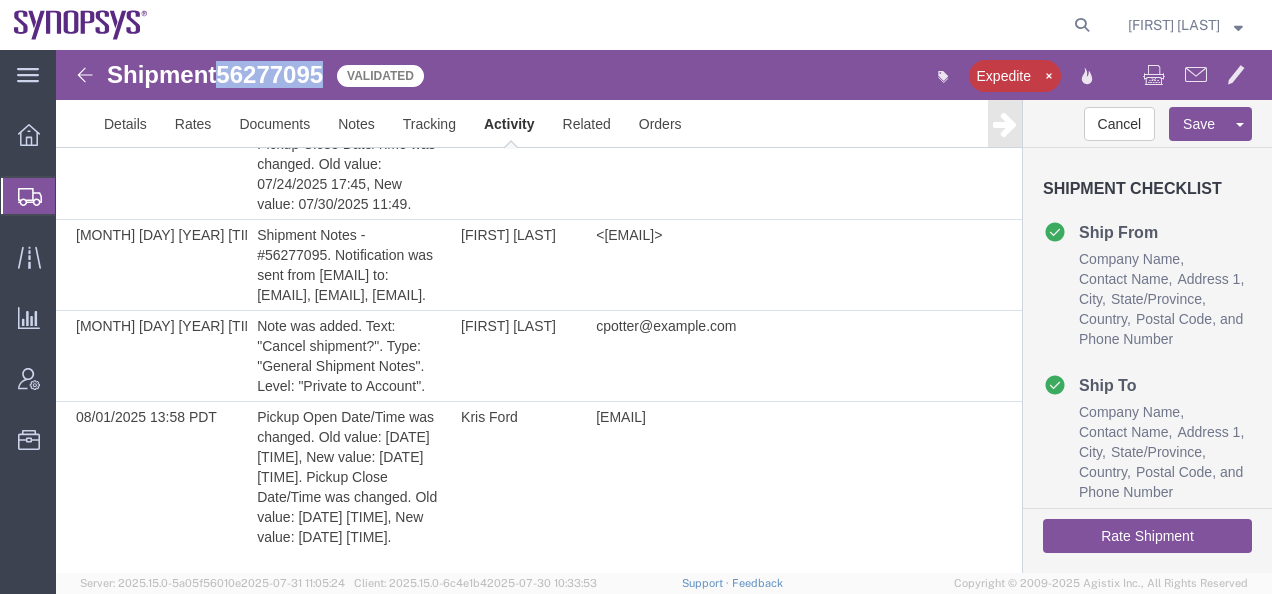 drag, startPoint x: 328, startPoint y: 67, endPoint x: 228, endPoint y: 65, distance: 100.02 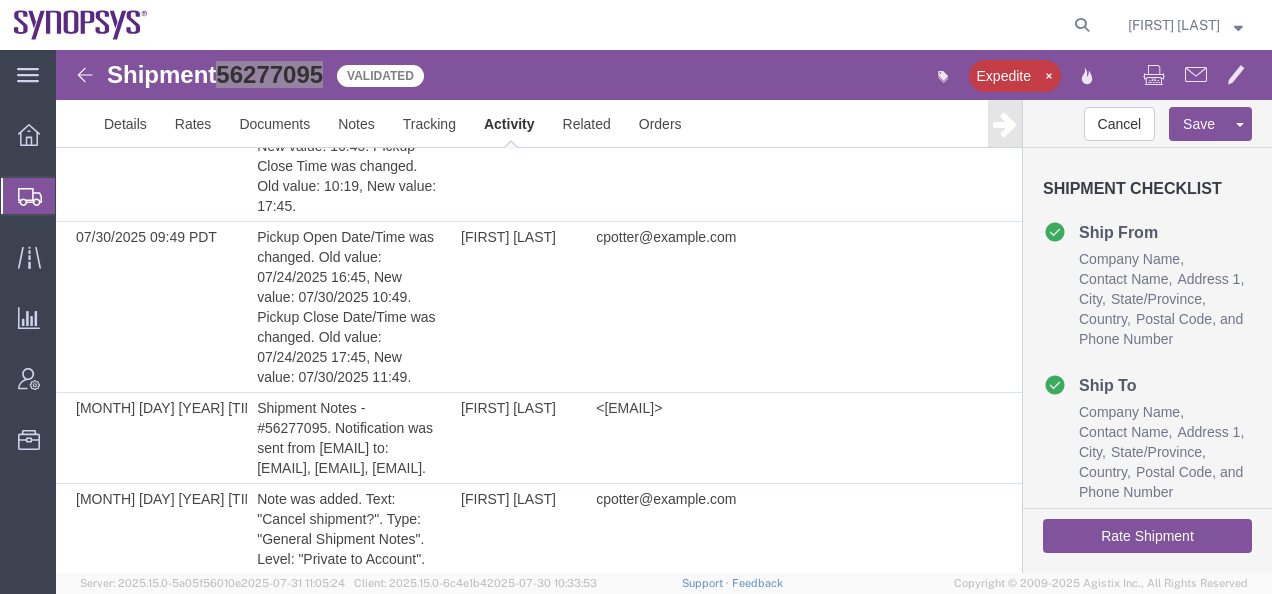 scroll, scrollTop: 4095, scrollLeft: 0, axis: vertical 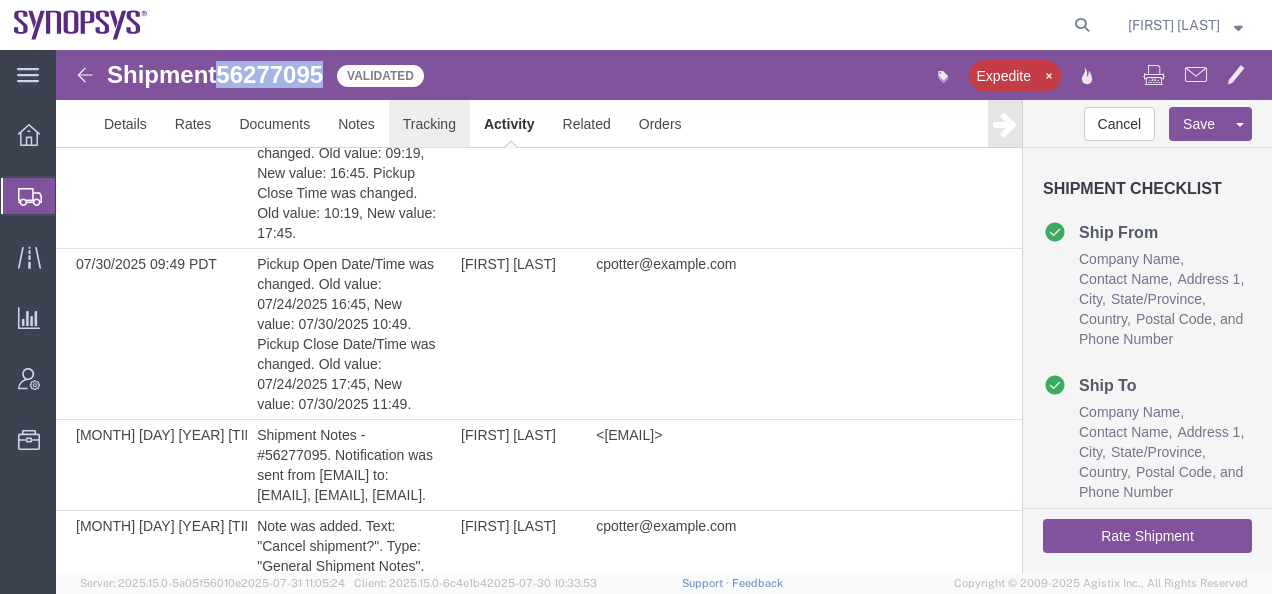 click on "Tracking" at bounding box center (429, 124) 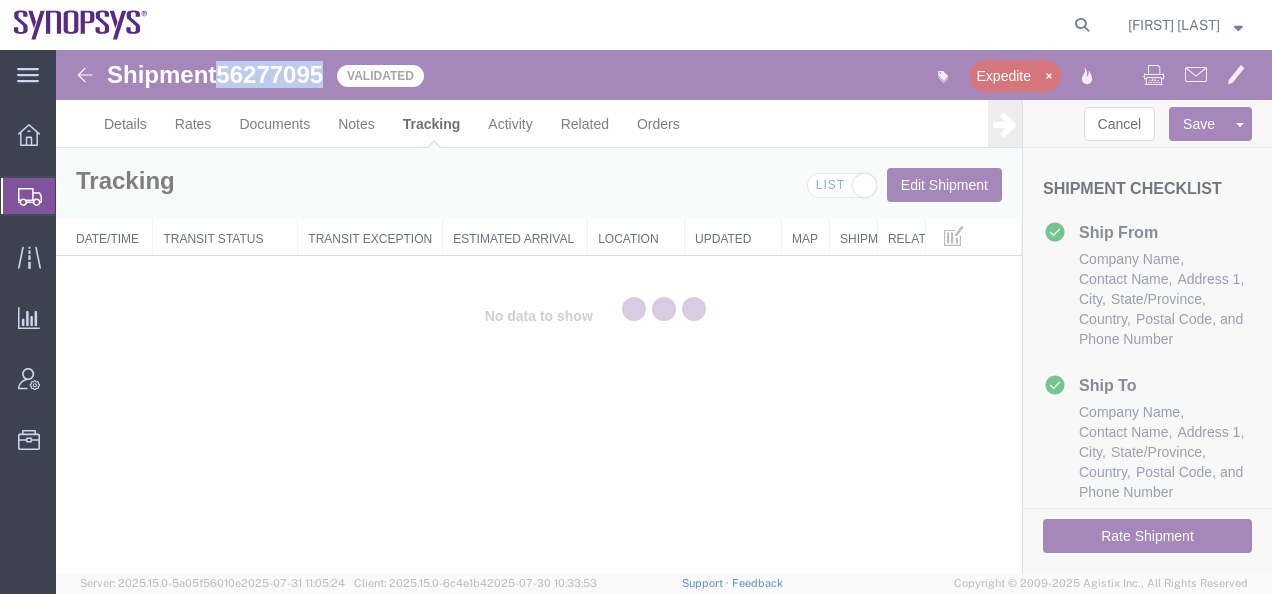 scroll, scrollTop: 0, scrollLeft: 0, axis: both 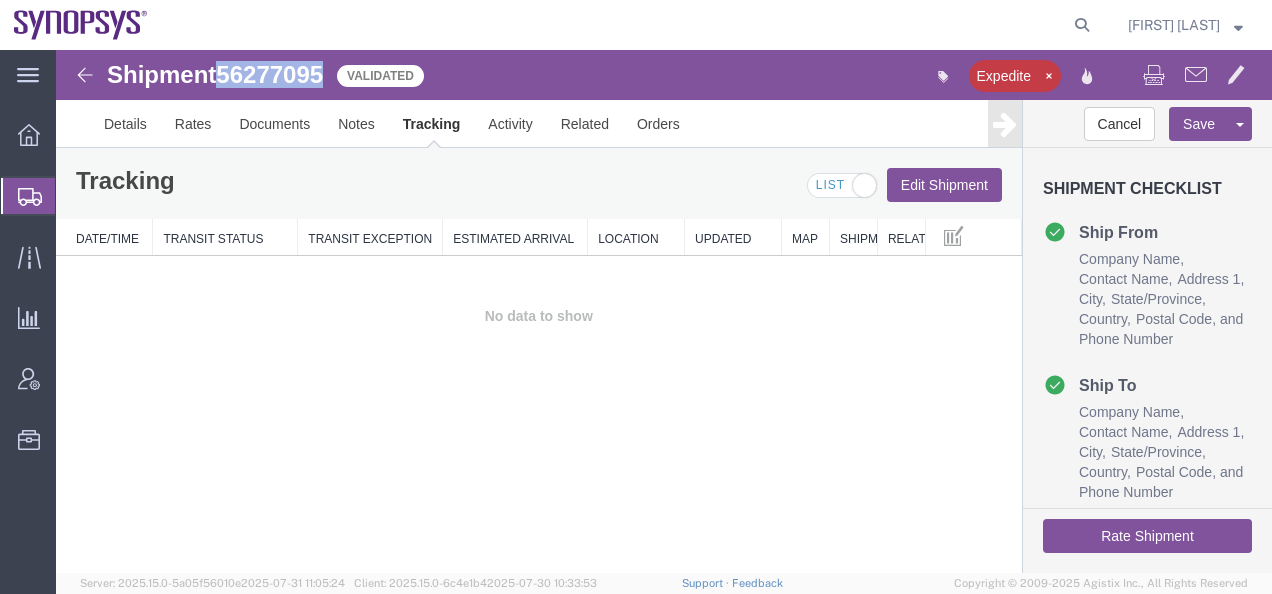 click on "Edit Shipment" at bounding box center [944, 185] 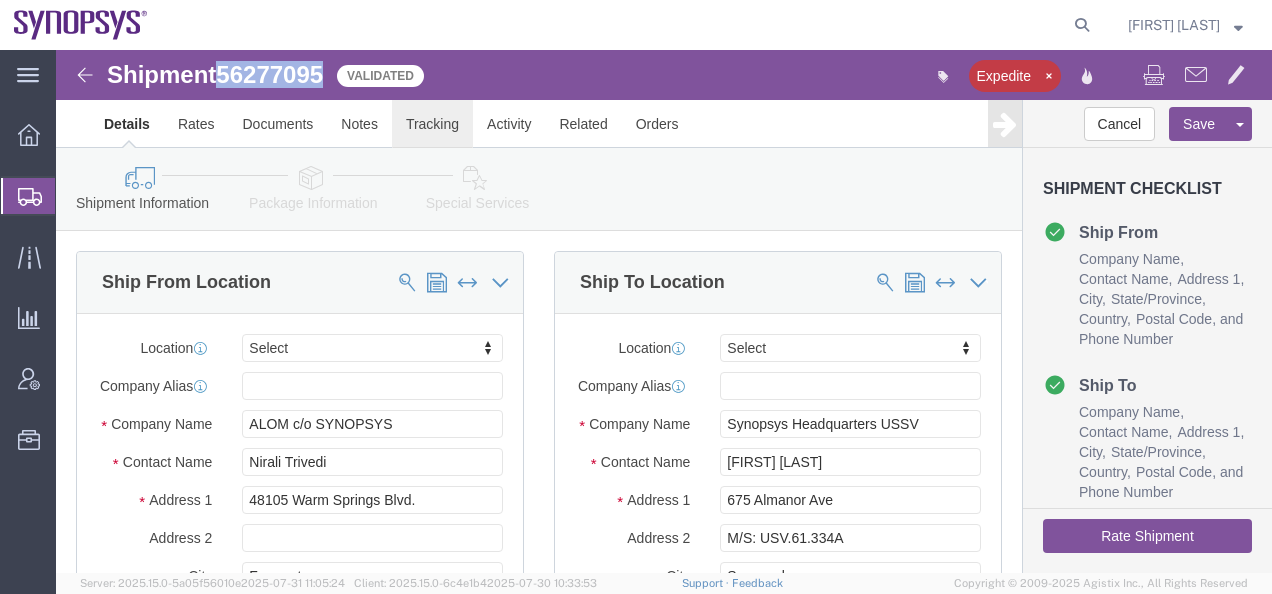 click on "Tracking" 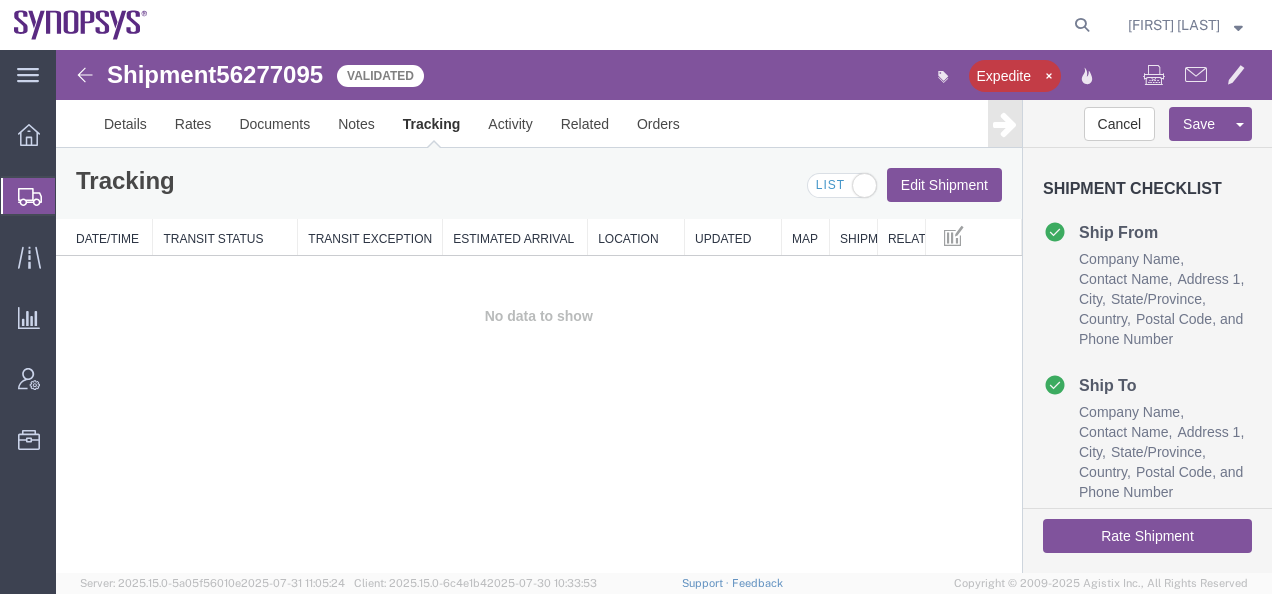 click at bounding box center [864, 185] 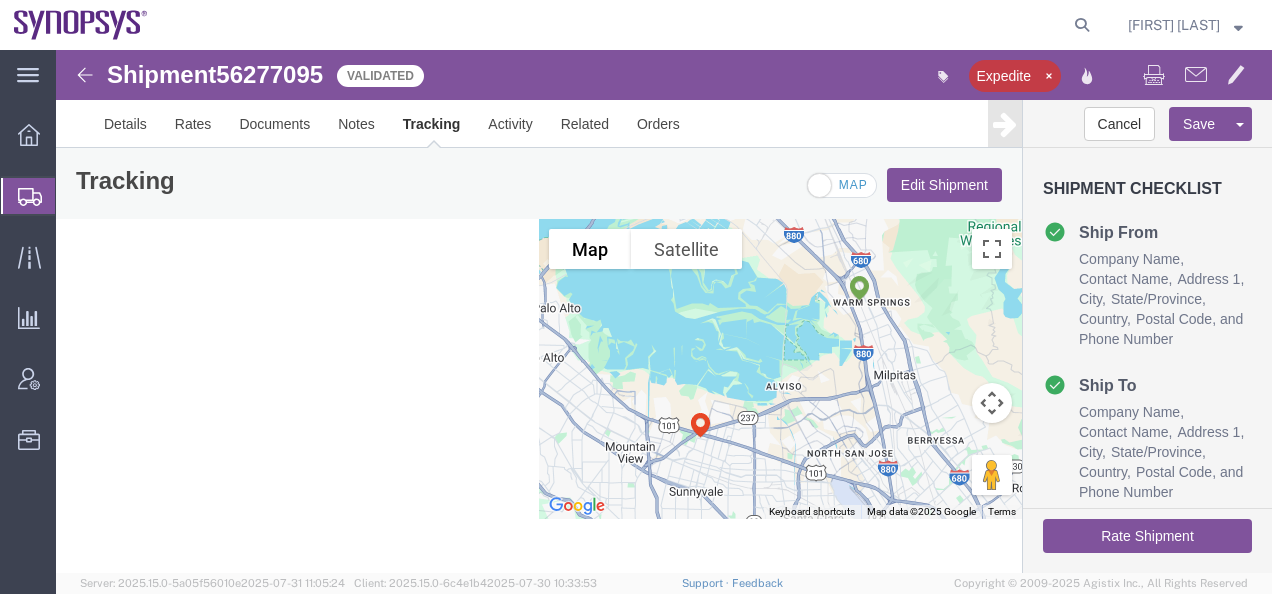 click at bounding box center [819, 185] 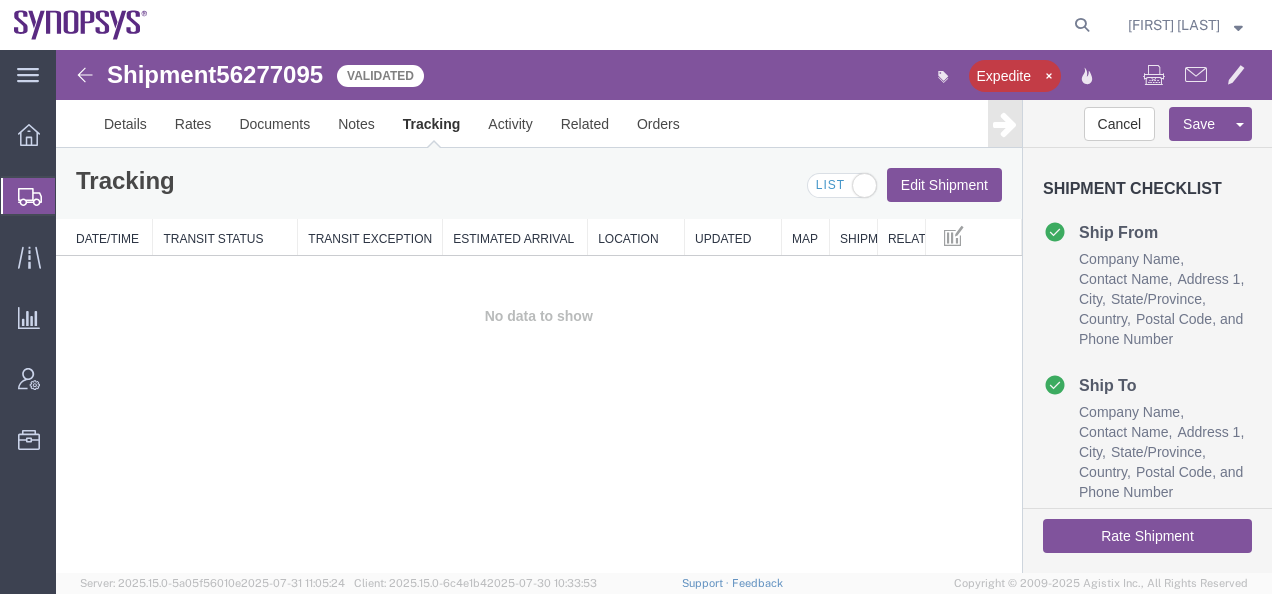 click on "Edit Shipment" at bounding box center [944, 185] 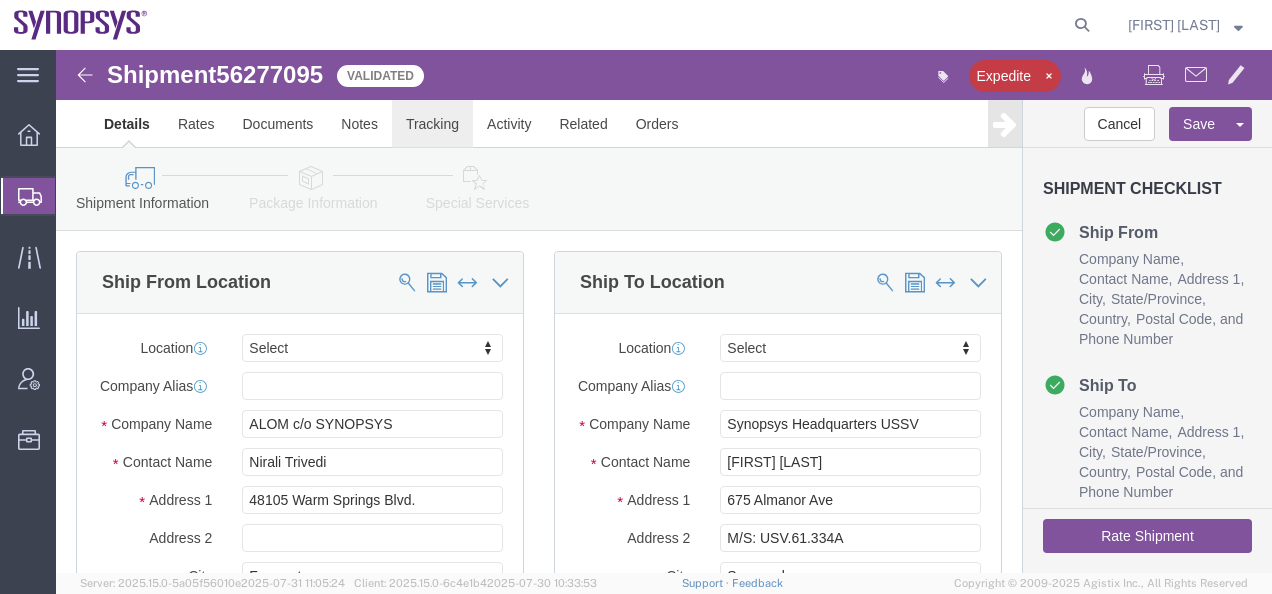 click on "Tracking" 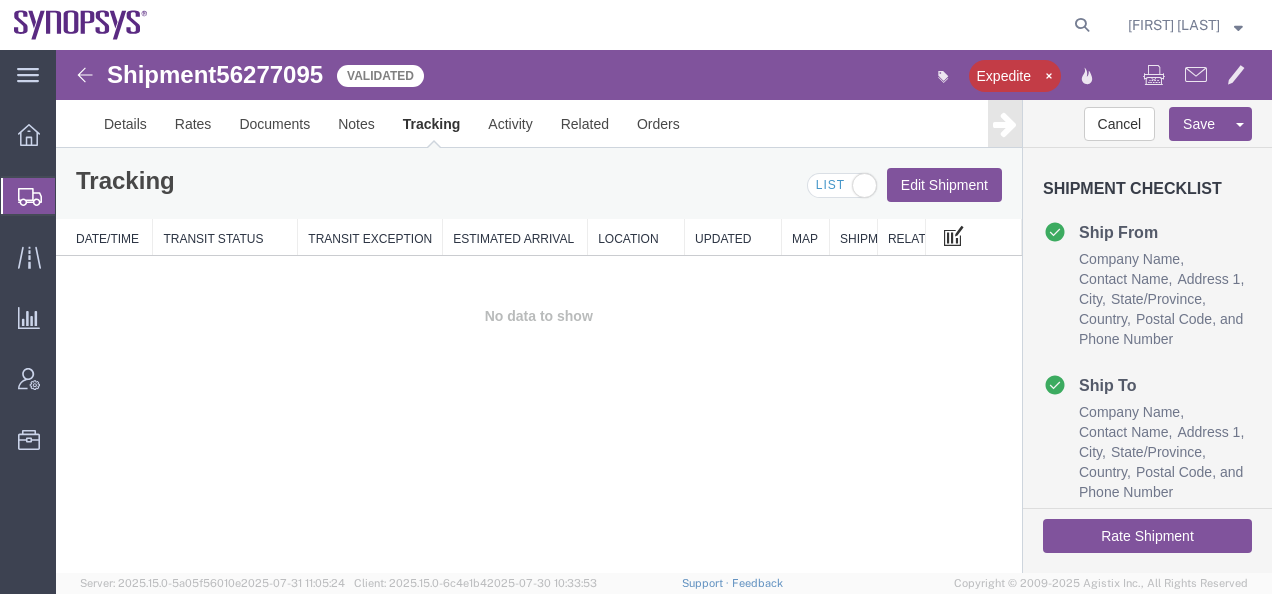 click at bounding box center [954, 235] 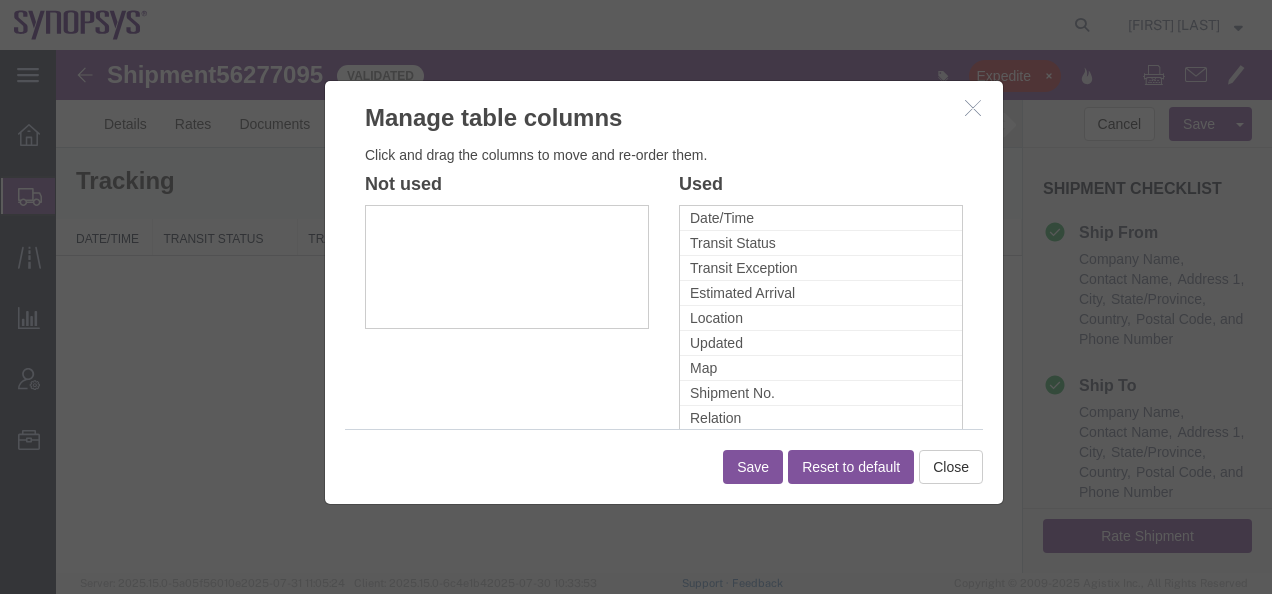 click on "Manage table columns Click and drag the columns to move and re-order them.
Not used
Used
Date/Time
Transit Status
Transit Exception
Estimated Arrival
Location
Updated
Map
Shipment No.
Relation
Save Reset to default Close" at bounding box center (664, 292) 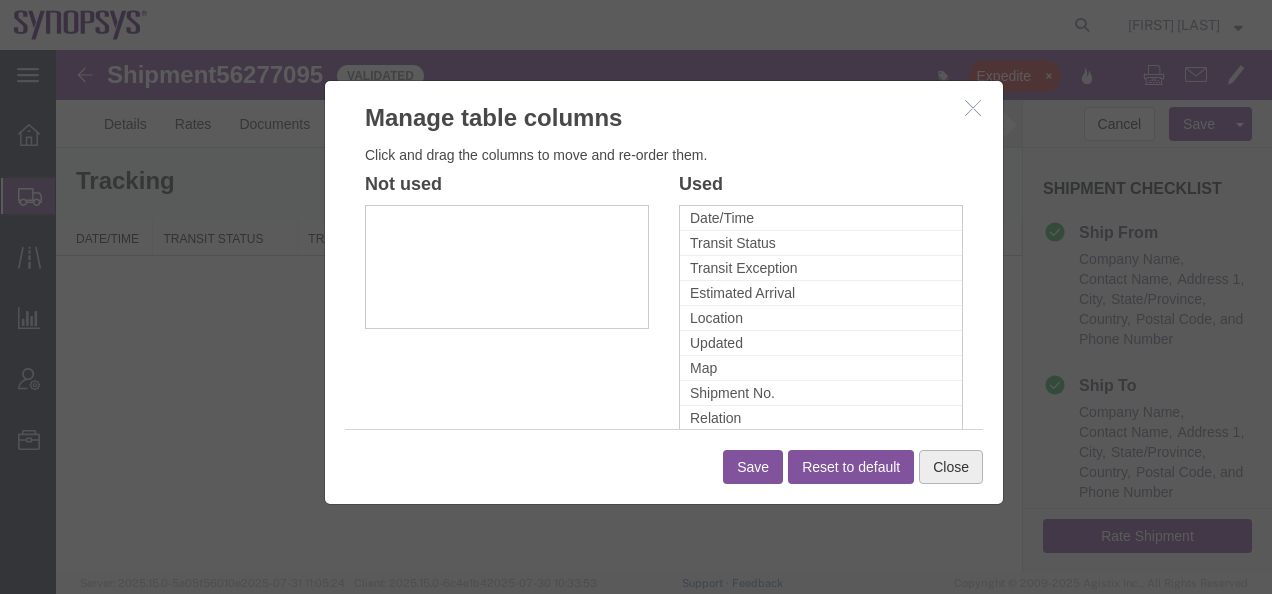 click on "Close" at bounding box center [951, 467] 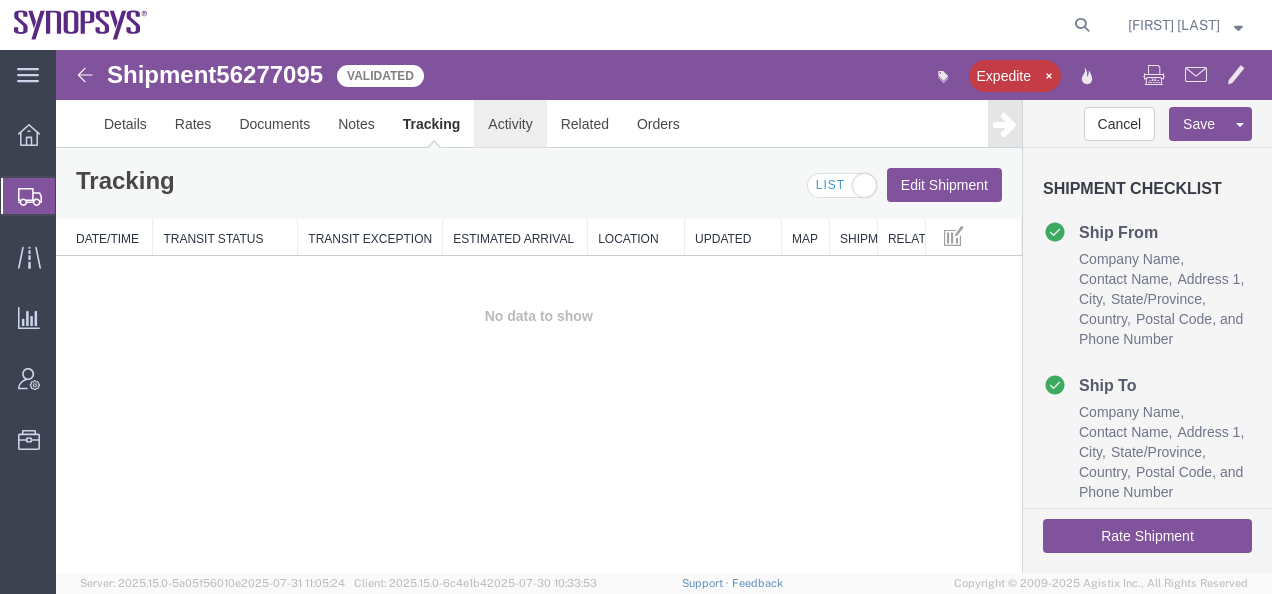 click on "Activity" at bounding box center (510, 124) 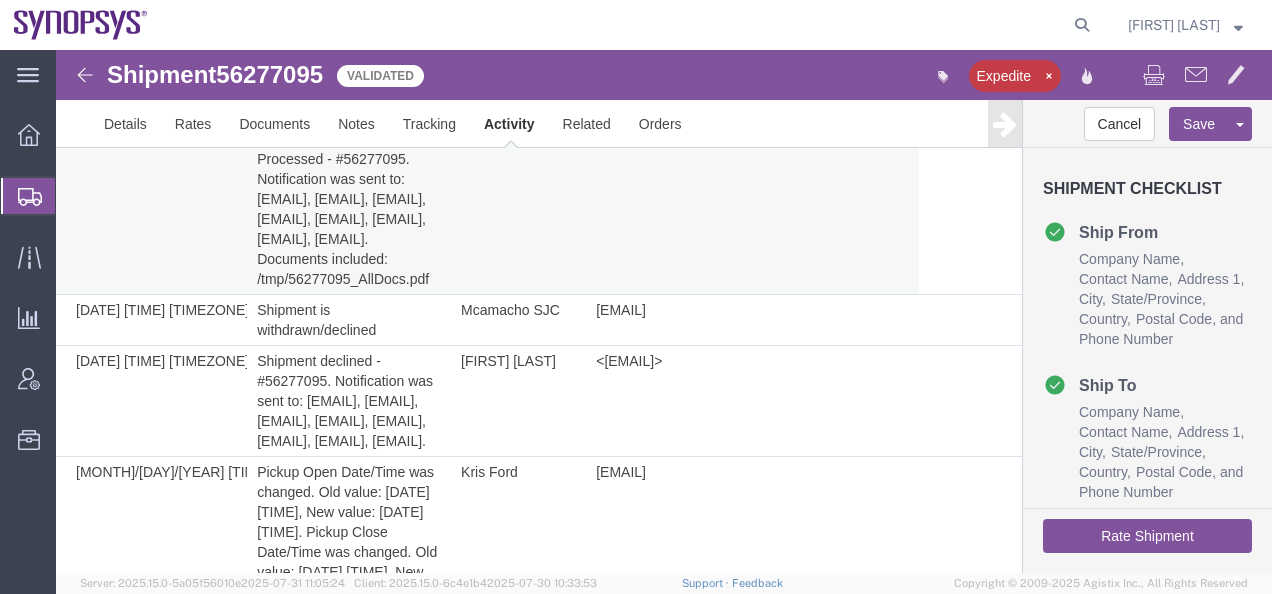 scroll, scrollTop: 3595, scrollLeft: 0, axis: vertical 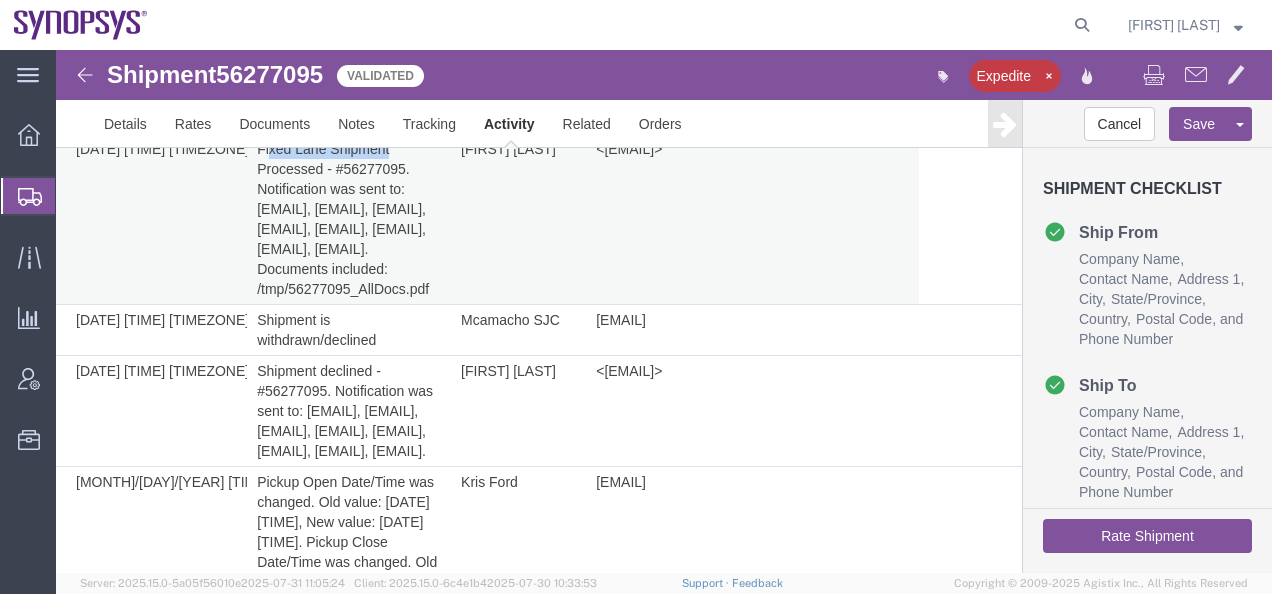drag, startPoint x: 265, startPoint y: 387, endPoint x: 391, endPoint y: 389, distance: 126.01587 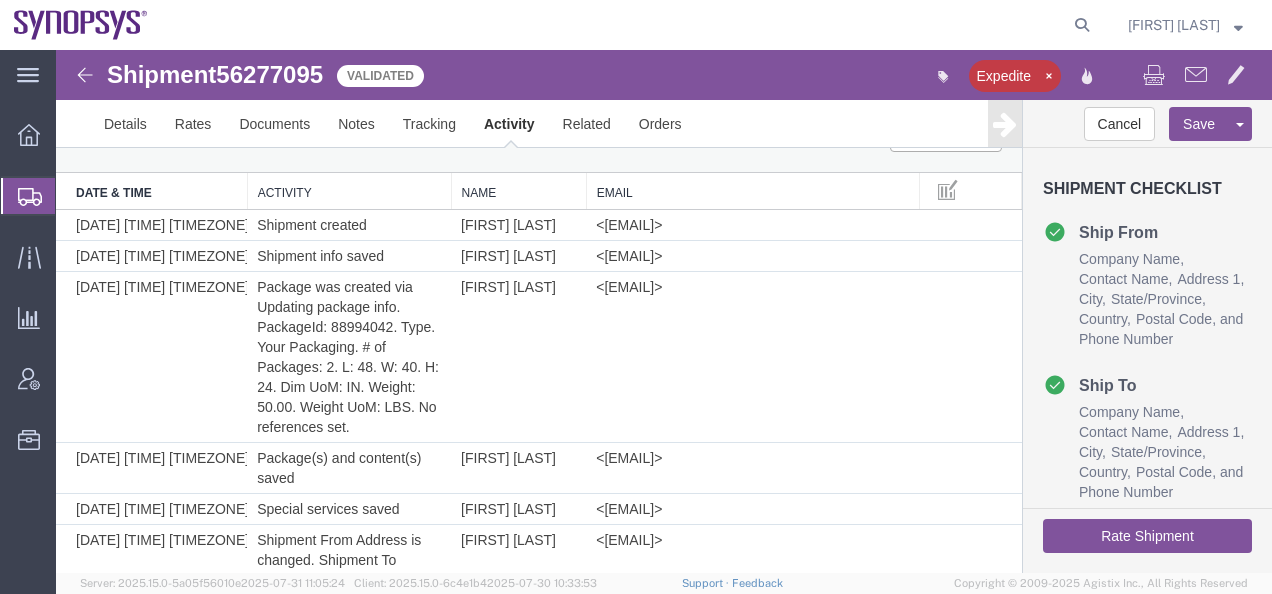scroll, scrollTop: 0, scrollLeft: 0, axis: both 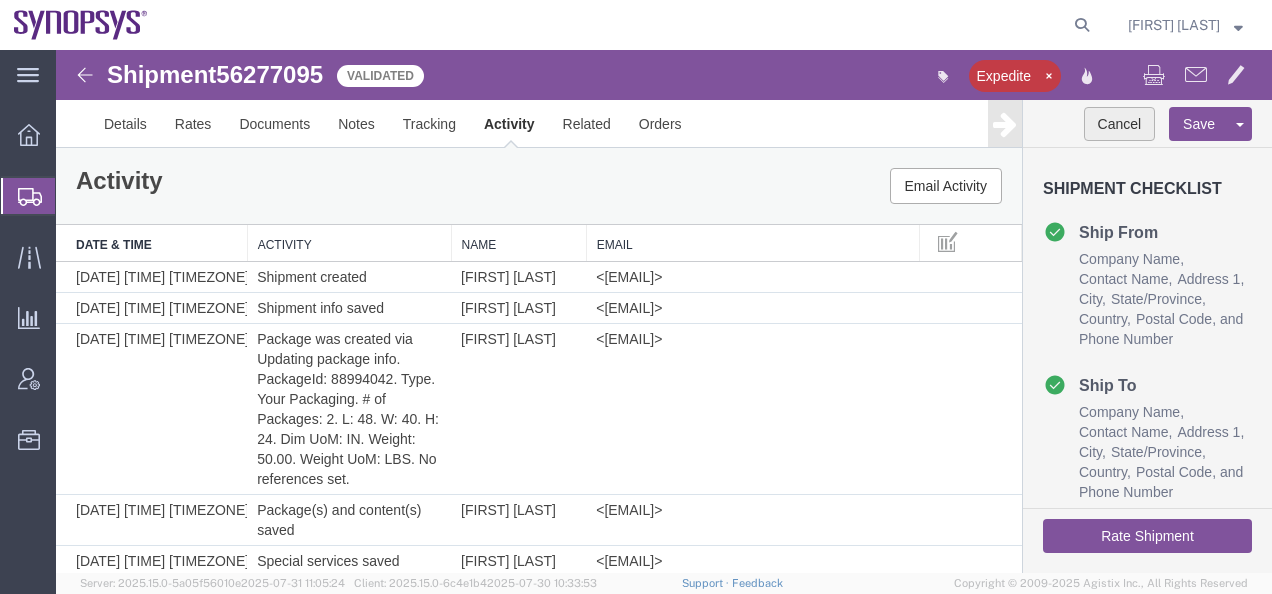 click on "Cancel" at bounding box center (1120, 124) 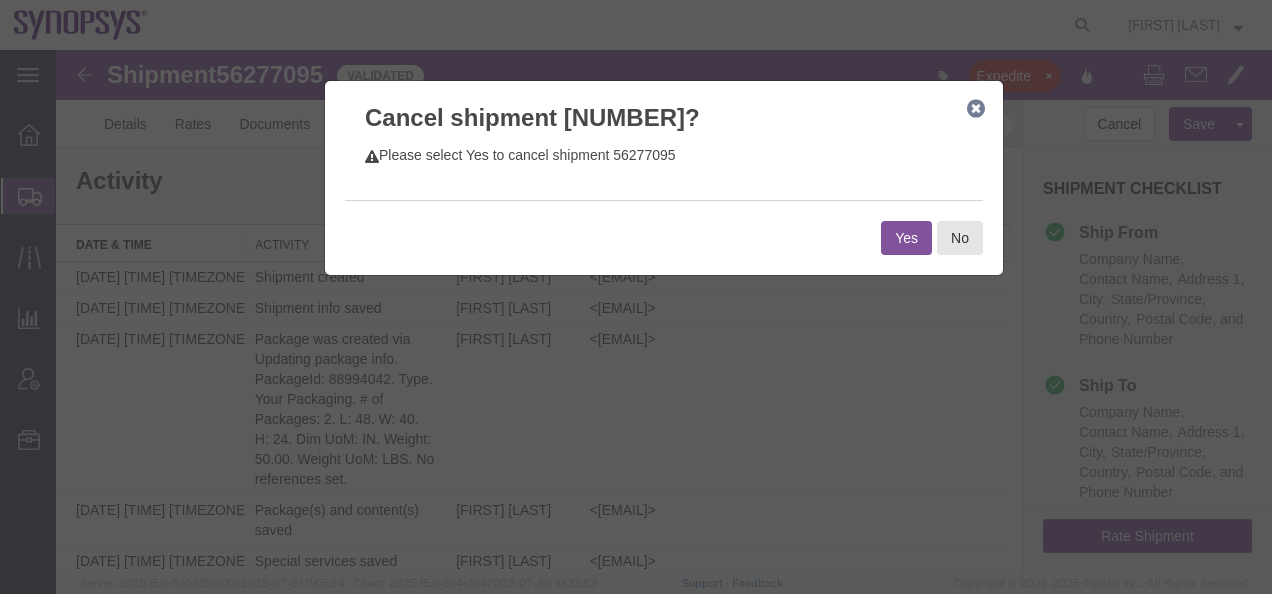 click on "Yes" at bounding box center (906, 238) 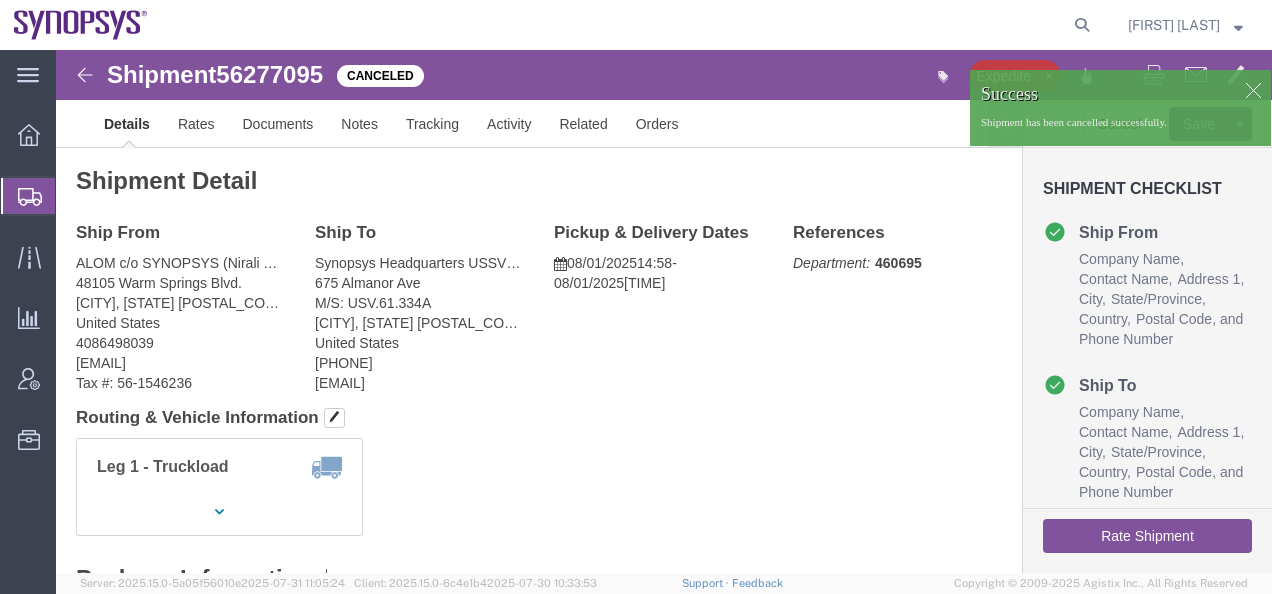 click 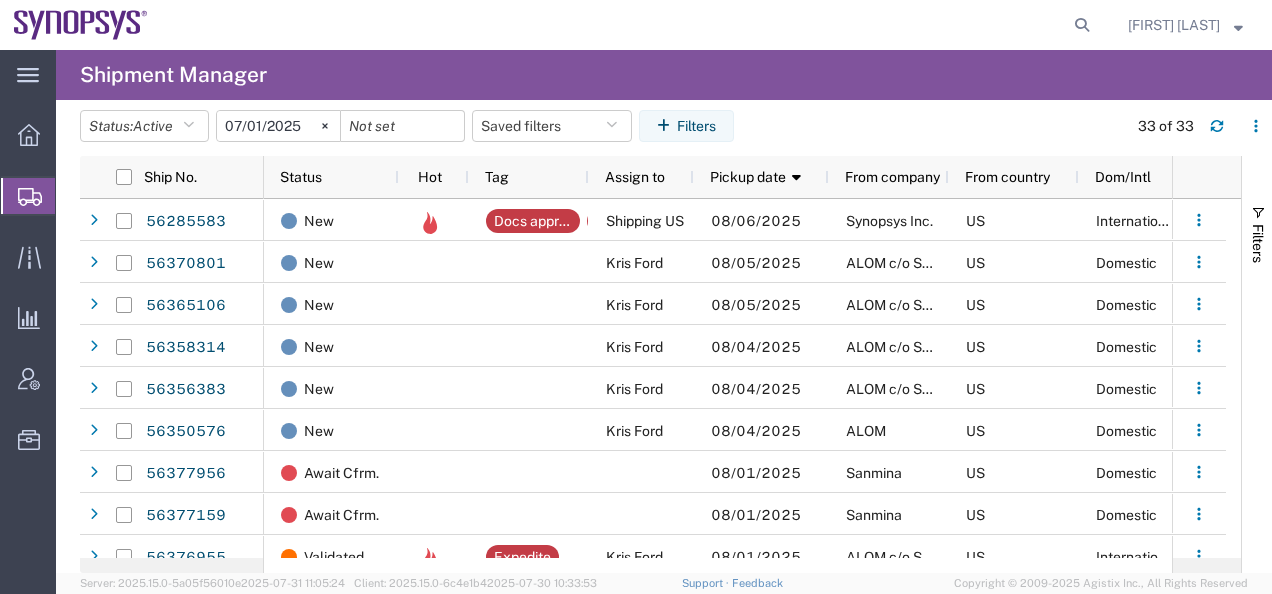 scroll, scrollTop: 200, scrollLeft: 0, axis: vertical 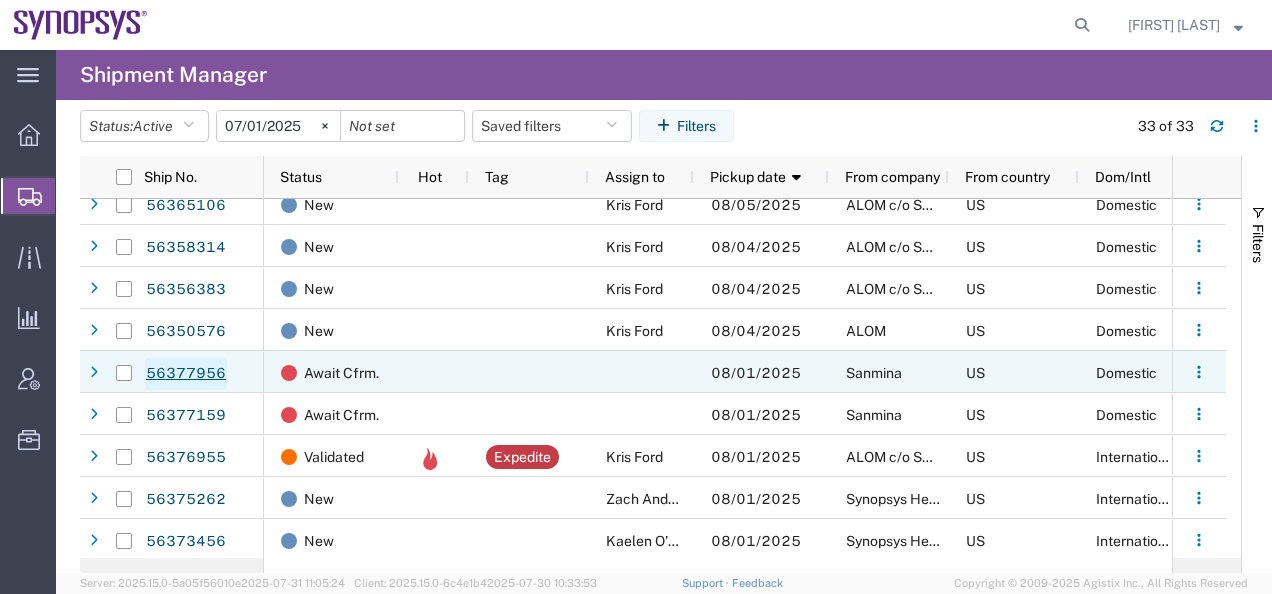 click on "56377956" 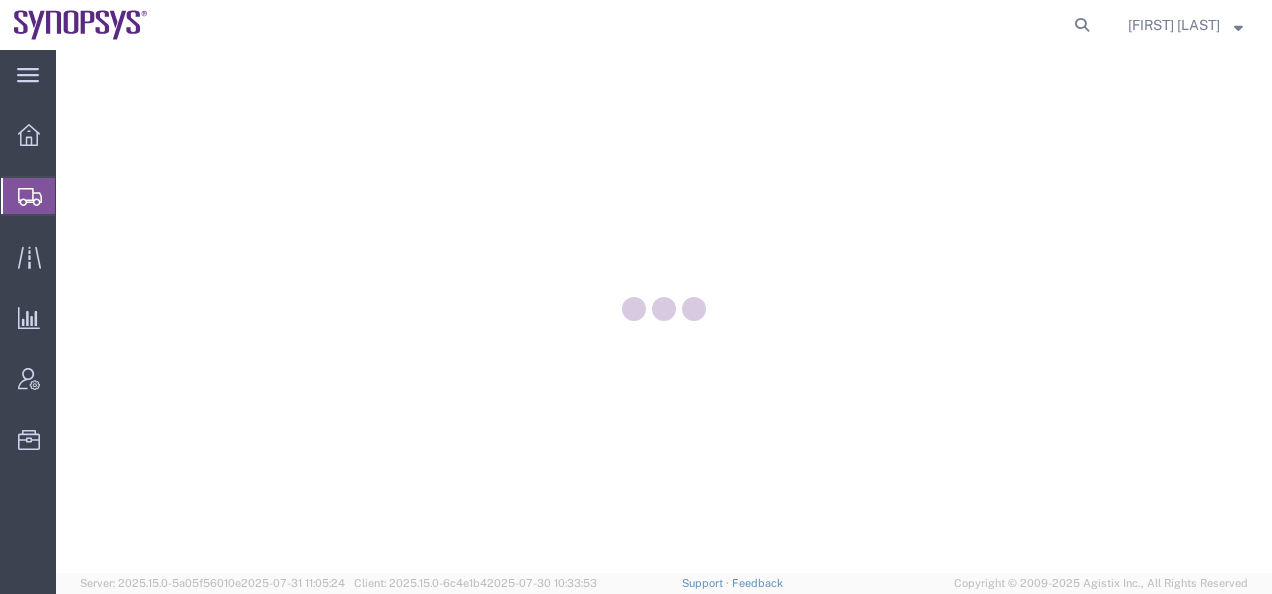 scroll, scrollTop: 0, scrollLeft: 0, axis: both 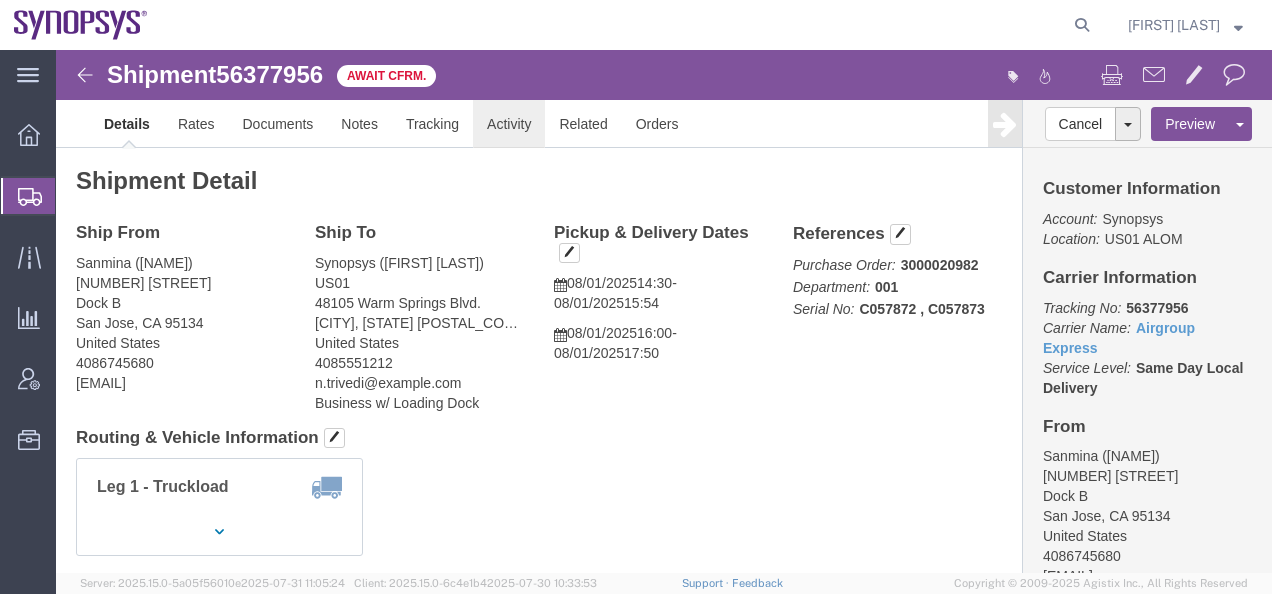 click on "Activity" 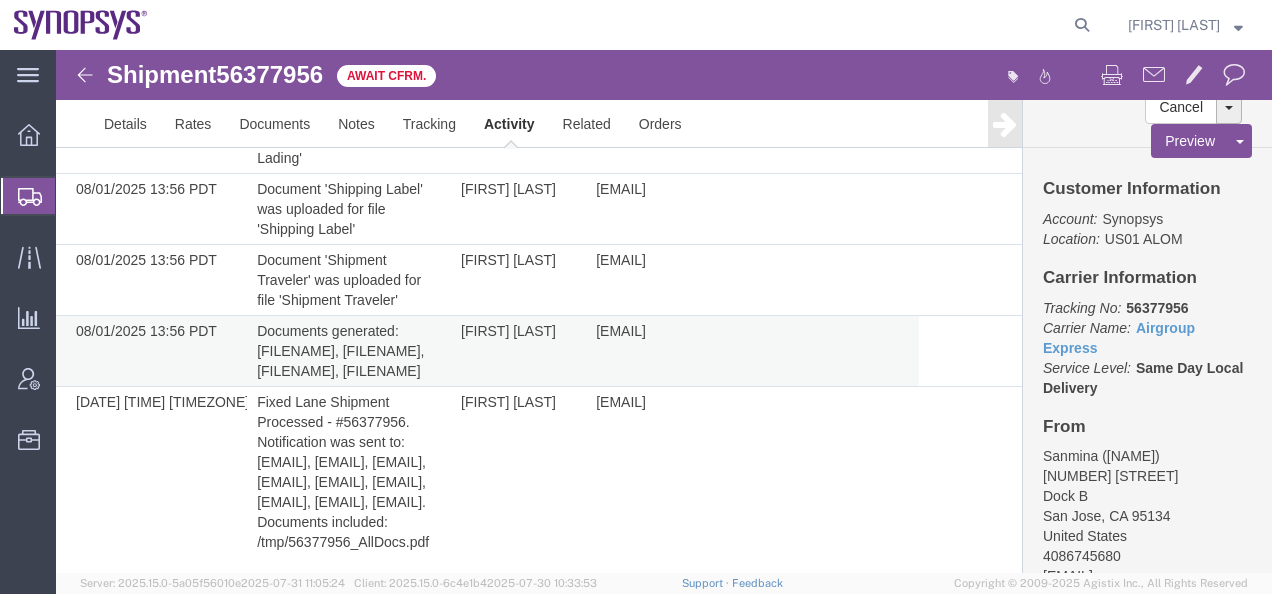 scroll, scrollTop: 1100, scrollLeft: 0, axis: vertical 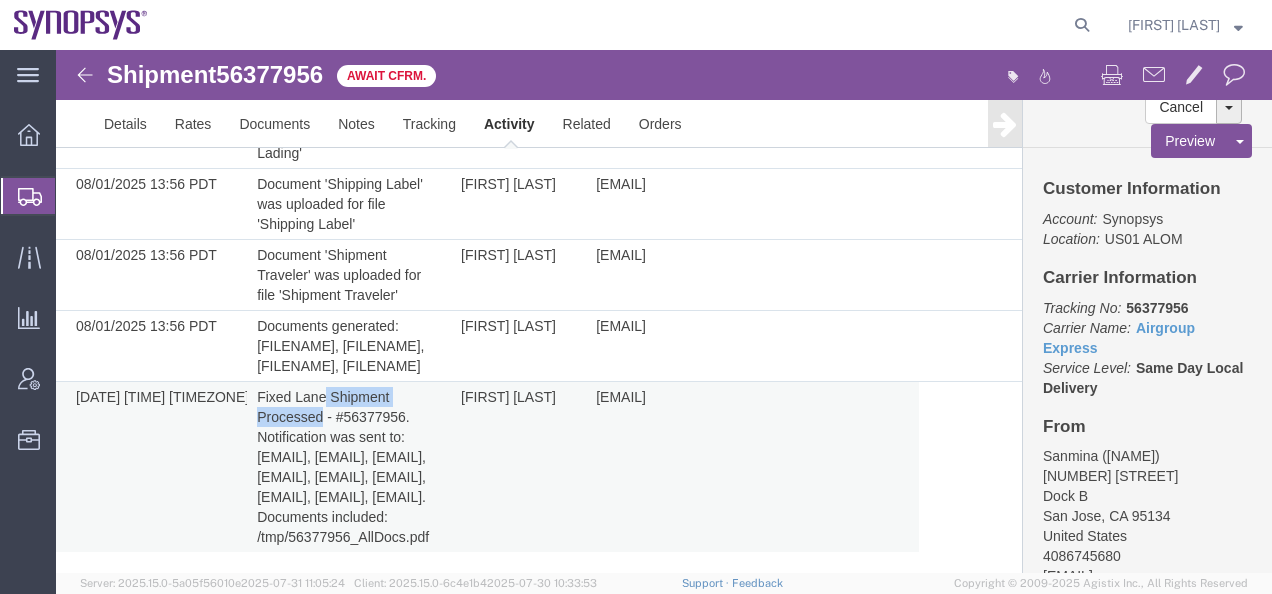drag, startPoint x: 321, startPoint y: 383, endPoint x: 322, endPoint y: 368, distance: 15.033297 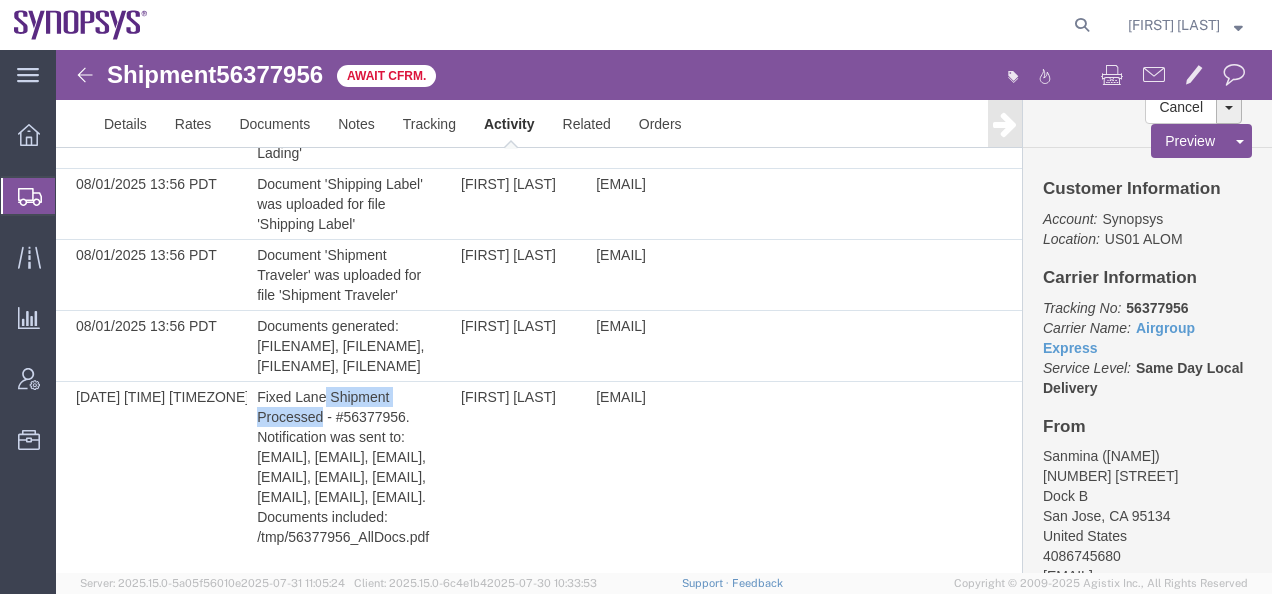 click at bounding box center (85, 75) 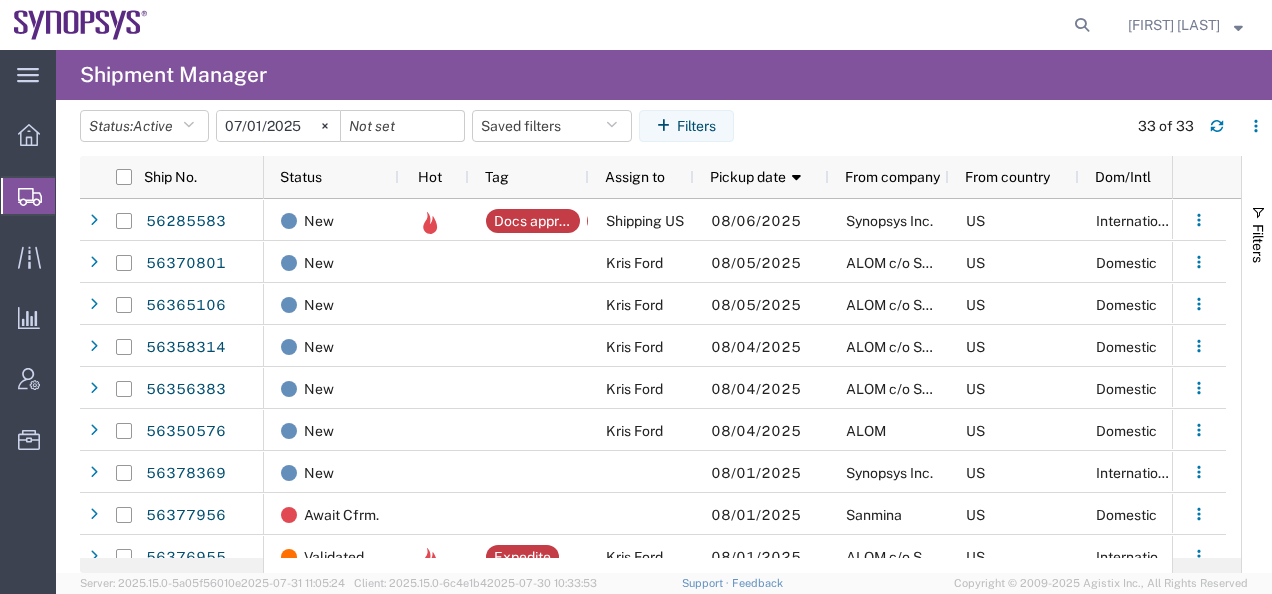 click 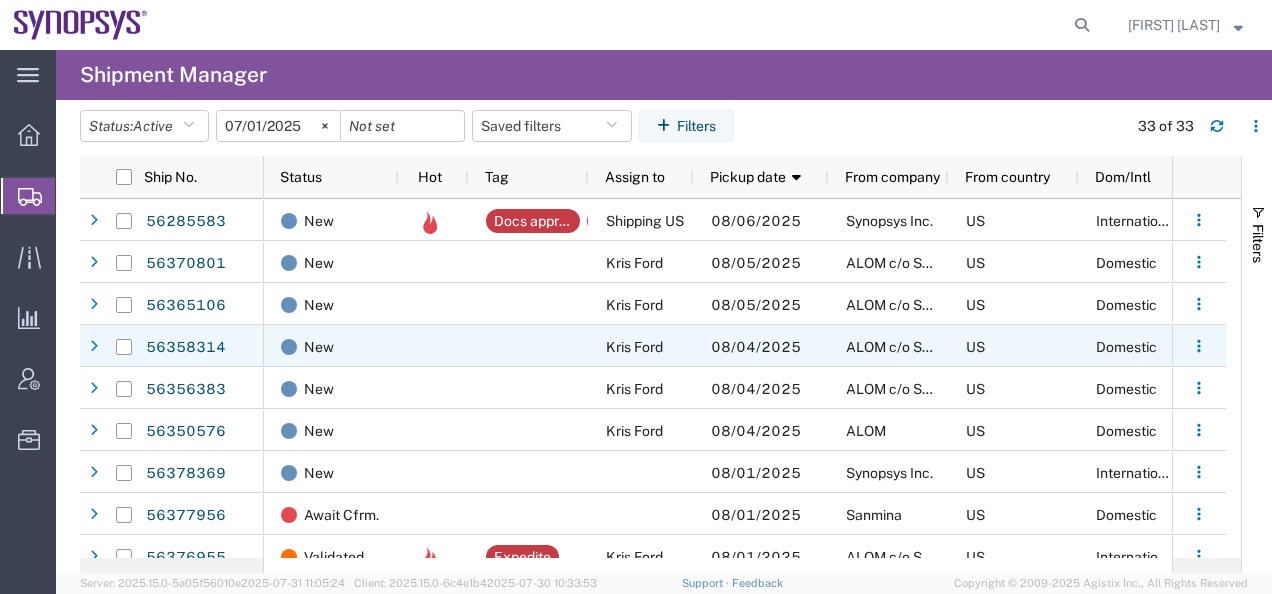 scroll, scrollTop: 267, scrollLeft: 0, axis: vertical 